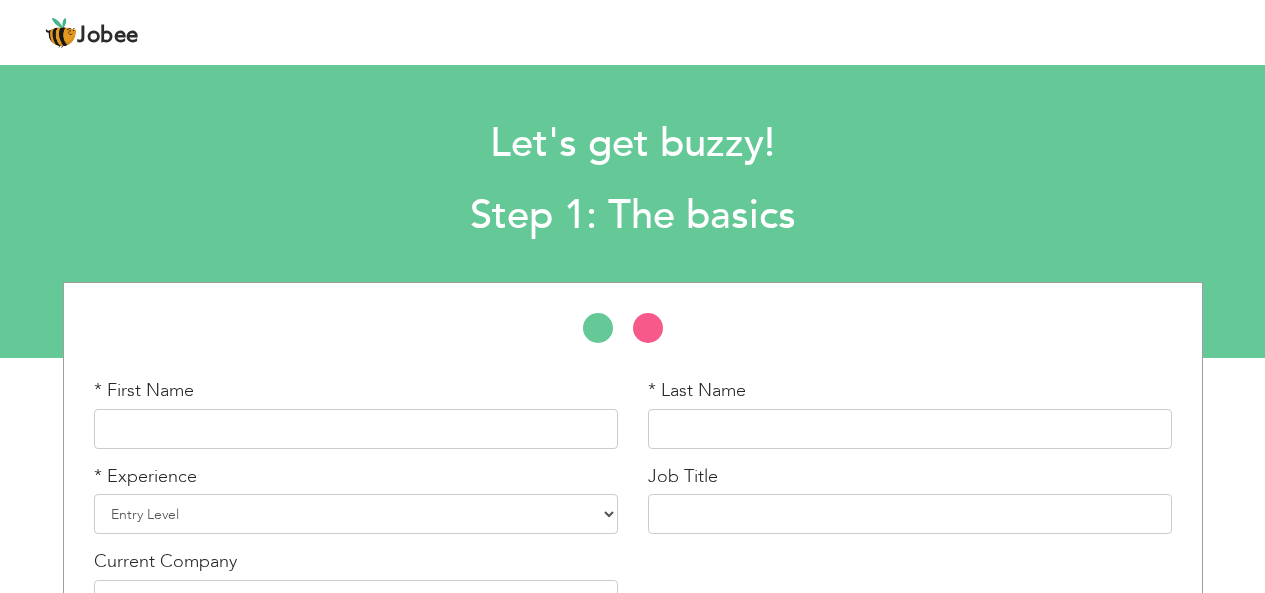 scroll, scrollTop: 0, scrollLeft: 0, axis: both 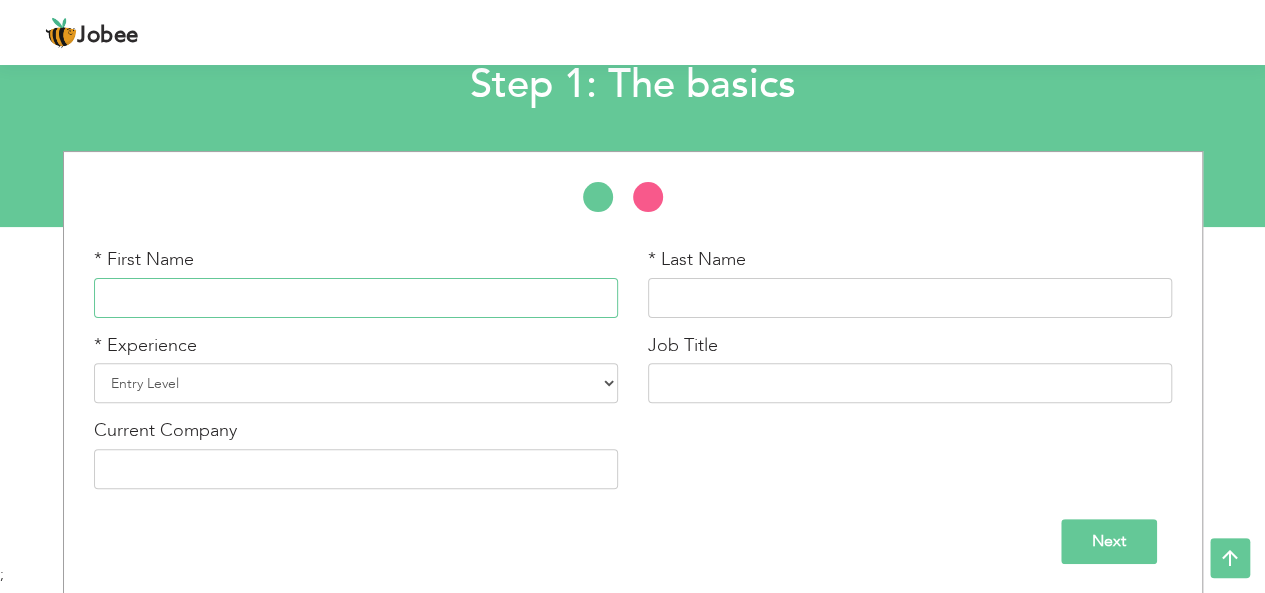 click at bounding box center (356, 298) 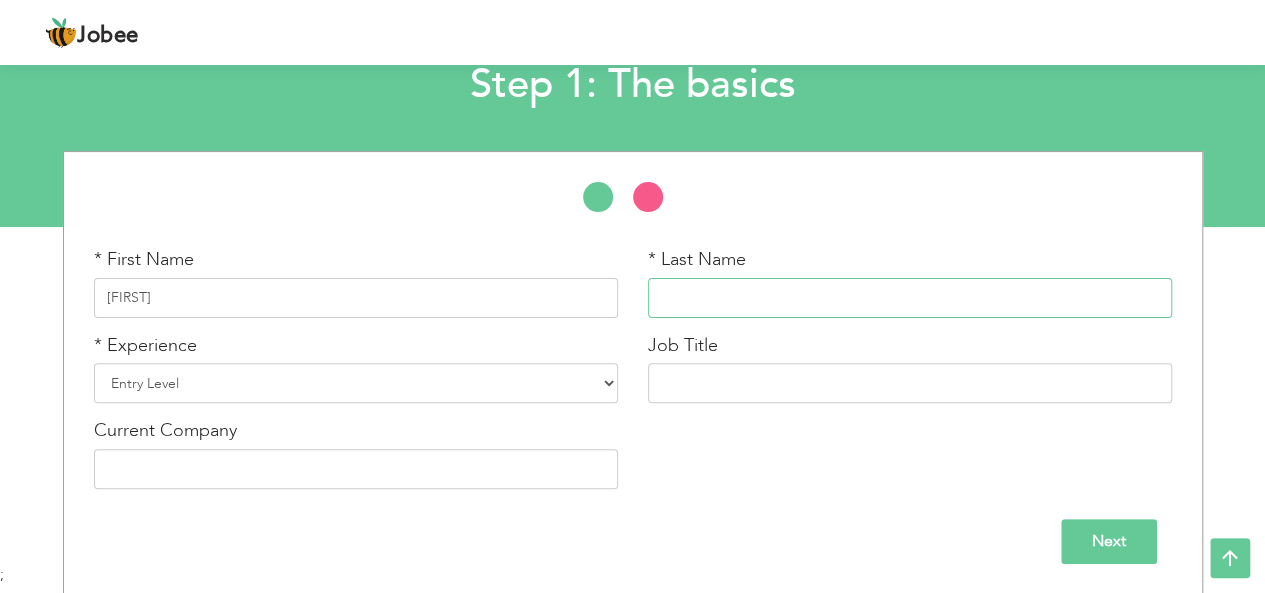 click at bounding box center [910, 298] 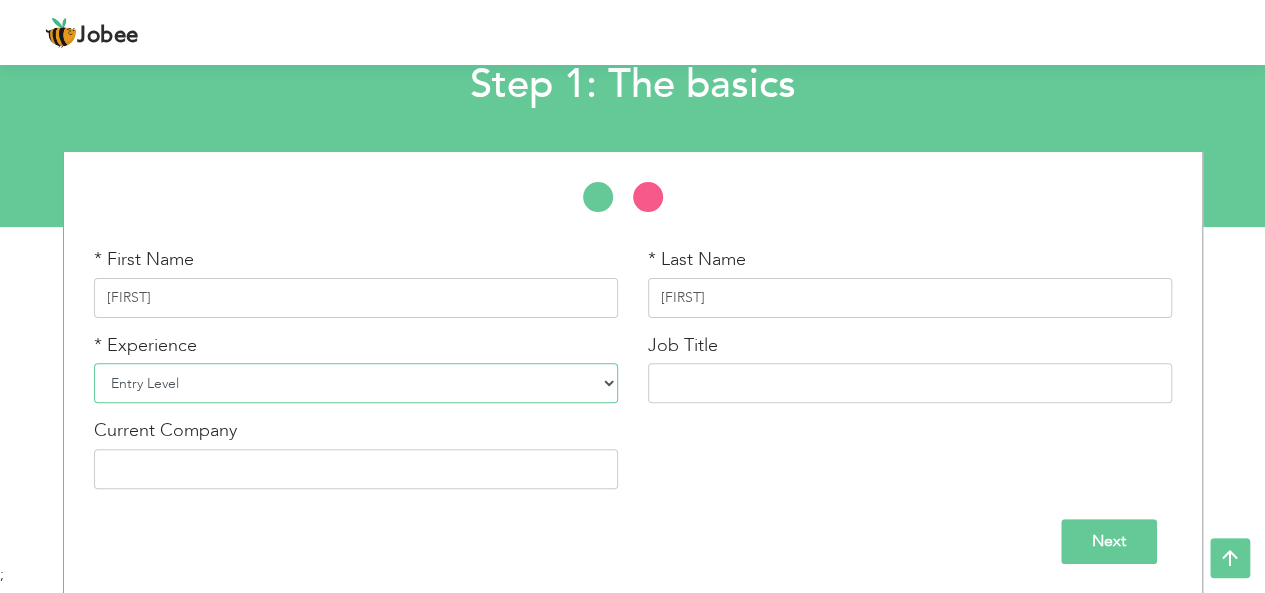 click on "Entry Level
Less than 1 Year
1 Year
2 Years
3 Years
4 Years
5 Years
6 Years
7 Years
8 Years
9 Years
10 Years
11 Years
12 Years
13 Years
14 Years
15 Years
16 Years
17 Years
18 Years
19 Years
20 Years
21 Years
22 Years
23 Years
24 Years
25 Years
26 Years
27 Years
28 Years
29 Years
30 Years
31 Years
32 Years
33 Years
34 Years
35 Years
More than 35 Years" at bounding box center (356, 383) 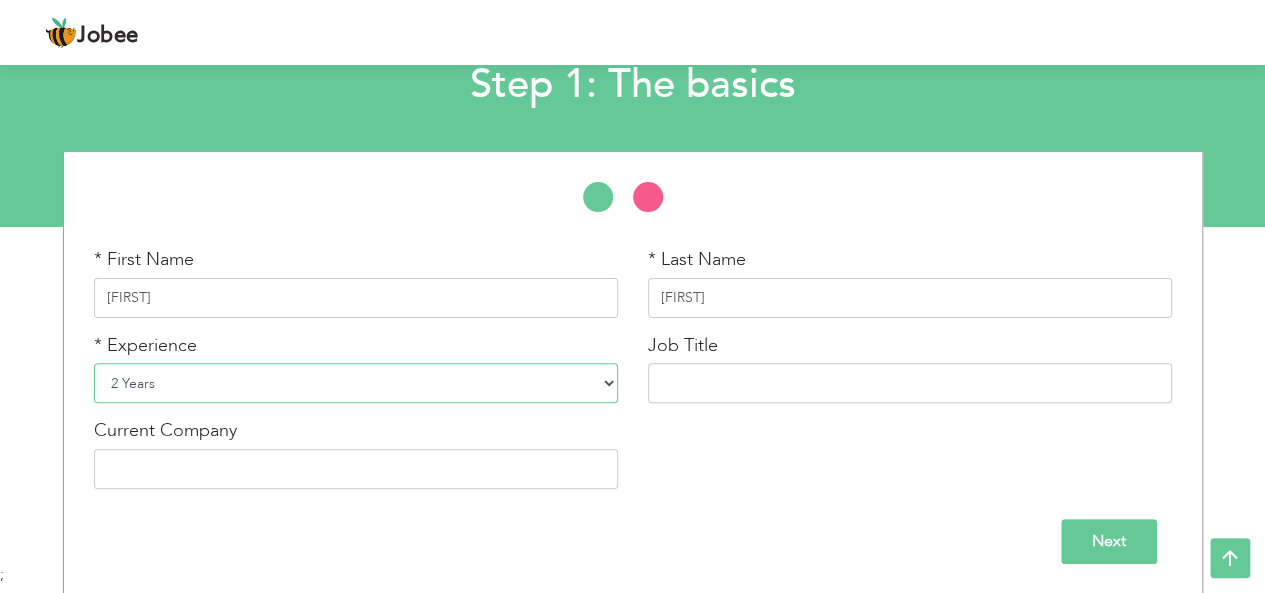 click on "Entry Level
Less than 1 Year
1 Year
2 Years
3 Years
4 Years
5 Years
6 Years
7 Years
8 Years
9 Years
10 Years
11 Years
12 Years
13 Years
14 Years
15 Years
16 Years
17 Years
18 Years
19 Years
20 Years
21 Years
22 Years
23 Years
24 Years
25 Years
26 Years
27 Years
28 Years
29 Years
30 Years
31 Years
32 Years
33 Years
34 Years
35 Years
More than 35 Years" at bounding box center (356, 383) 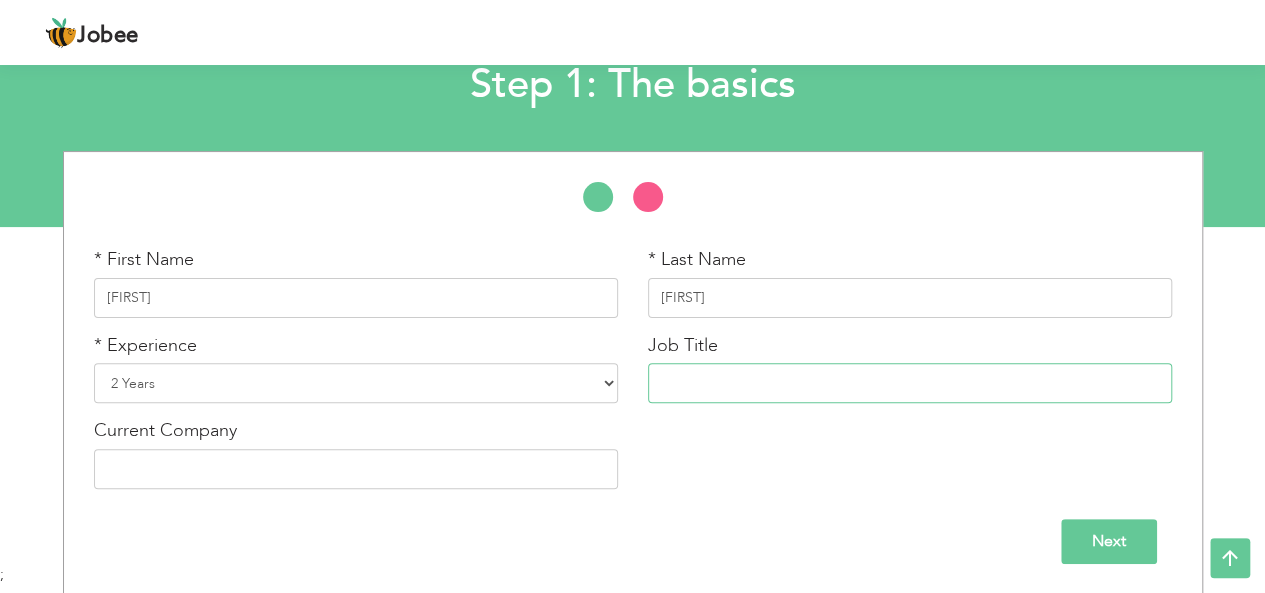 click at bounding box center (910, 383) 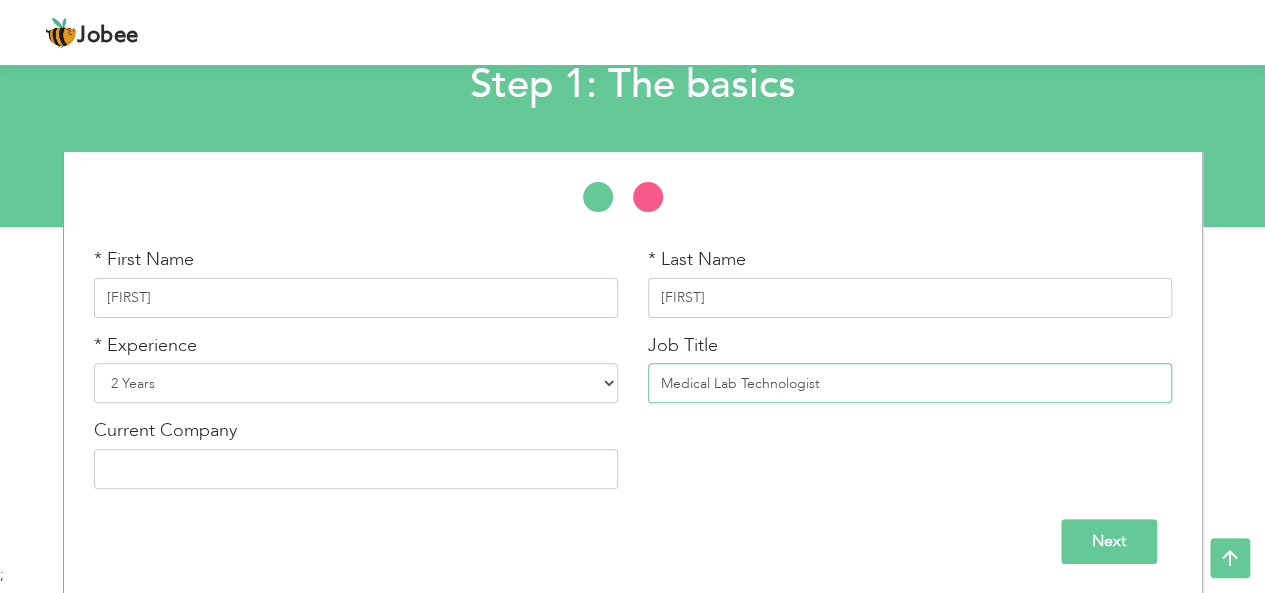 type on "Medical Lab Technologist" 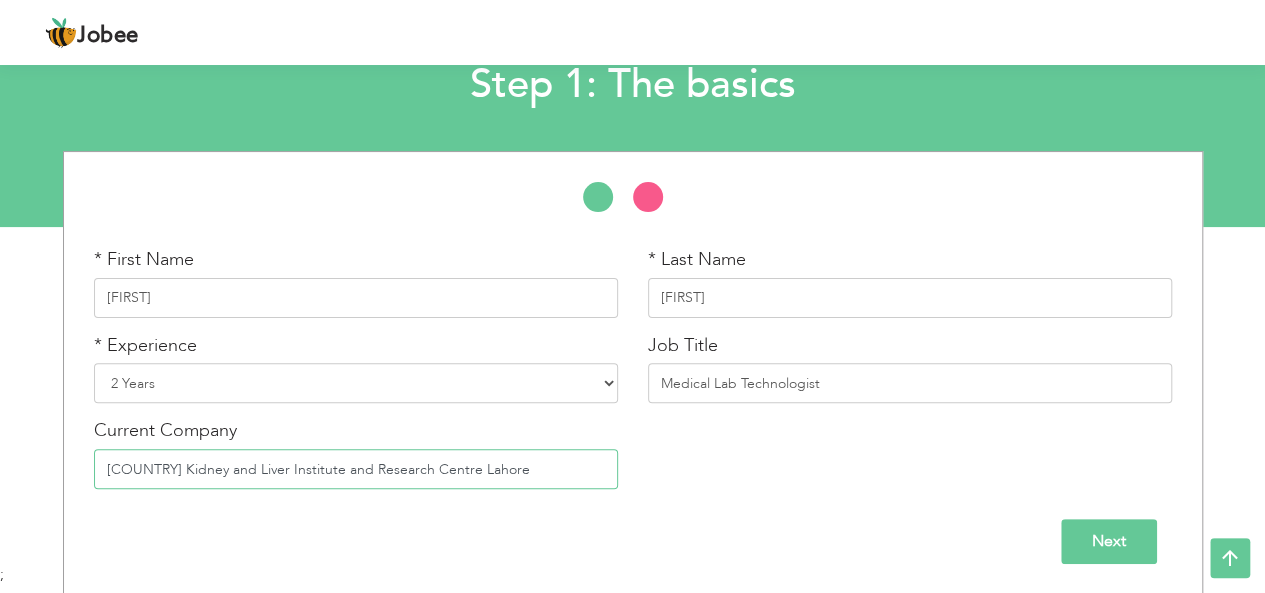 type on "[COUNTRY] Kidney and Liver Institute and Research Centre Lahore" 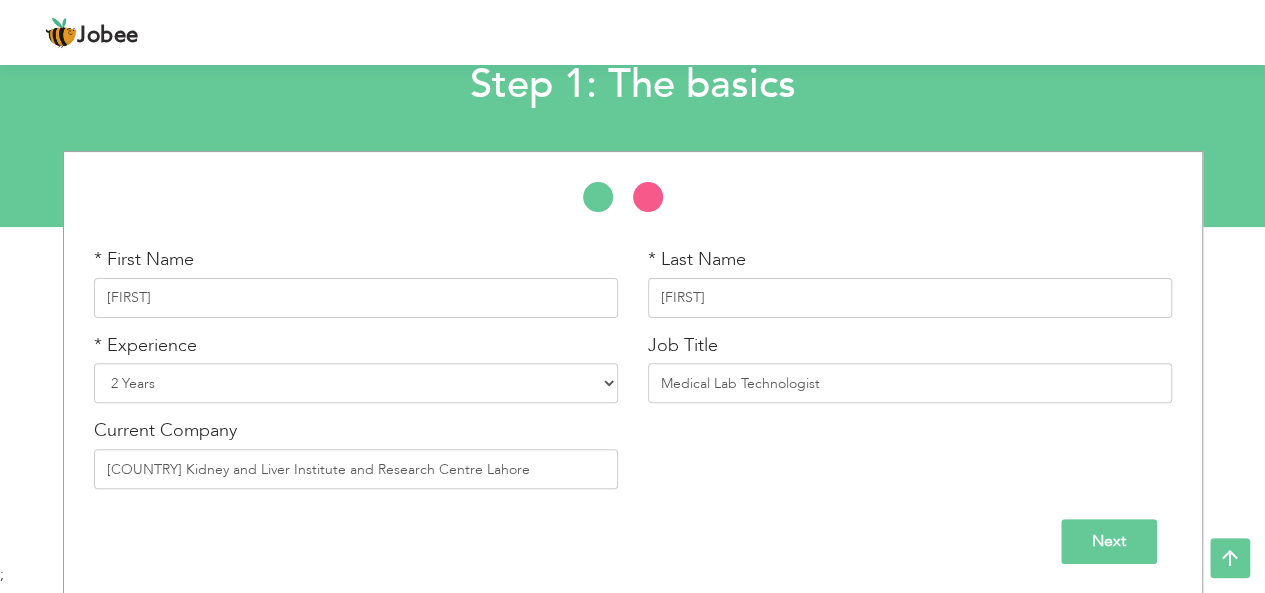 click on "Next" at bounding box center (1109, 541) 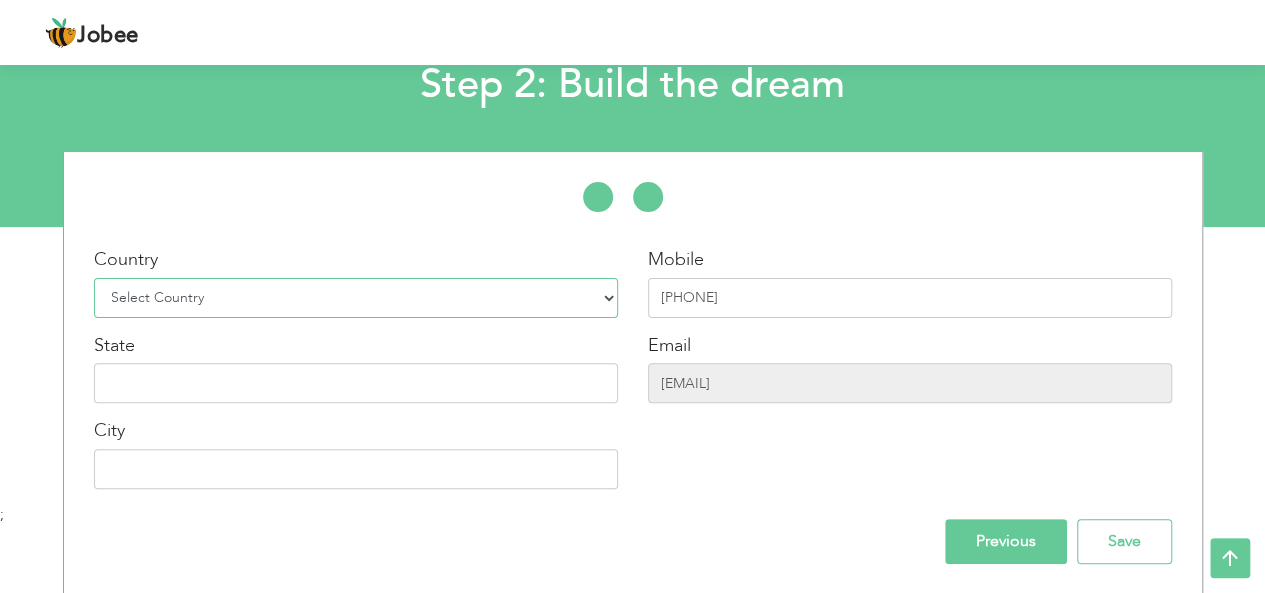 click on "Select Country
Afghanistan
Albania
Algeria
American Samoa
Andorra
Angola
Anguilla
Antarctica
Antigua and Barbuda
Argentina
Armenia
Aruba
Australia
Austria
Azerbaijan
Bahamas
Bahrain
Bangladesh
Barbados
Belarus
Belgium
Belize
Benin
Bermuda
Bhutan
Bolivia
Bosnia-Herzegovina
Botswana
Bouvet Island
Brazil
British Indian Ocean Territory
Brunei Darussalam
Bulgaria
Burkina Faso
Burundi
Cambodia
Cameroon
Canada
Cape Verde
Cayman Islands
Central African Republic
Chad
Chile
China
Christmas Island
Cocos (Keeling) Islands
Colombia
Comoros
Congo
Congo, Dem. Republic
Cook Islands
Costa Rica
Croatia
Cuba
Cyprus
Czech Rep
Denmark
Djibouti
Dominica
Dominican Republic
Ecuador
Egypt
El Salvador
Equatorial Guinea
Eritrea
Estonia
Ethiopia
European Union
Falkland Islands (Malvinas)
Faroe Islands
Fiji
Finland
France
French Guiana
French Southern Territories
Gabon
Gambia
Georgia" at bounding box center (356, 298) 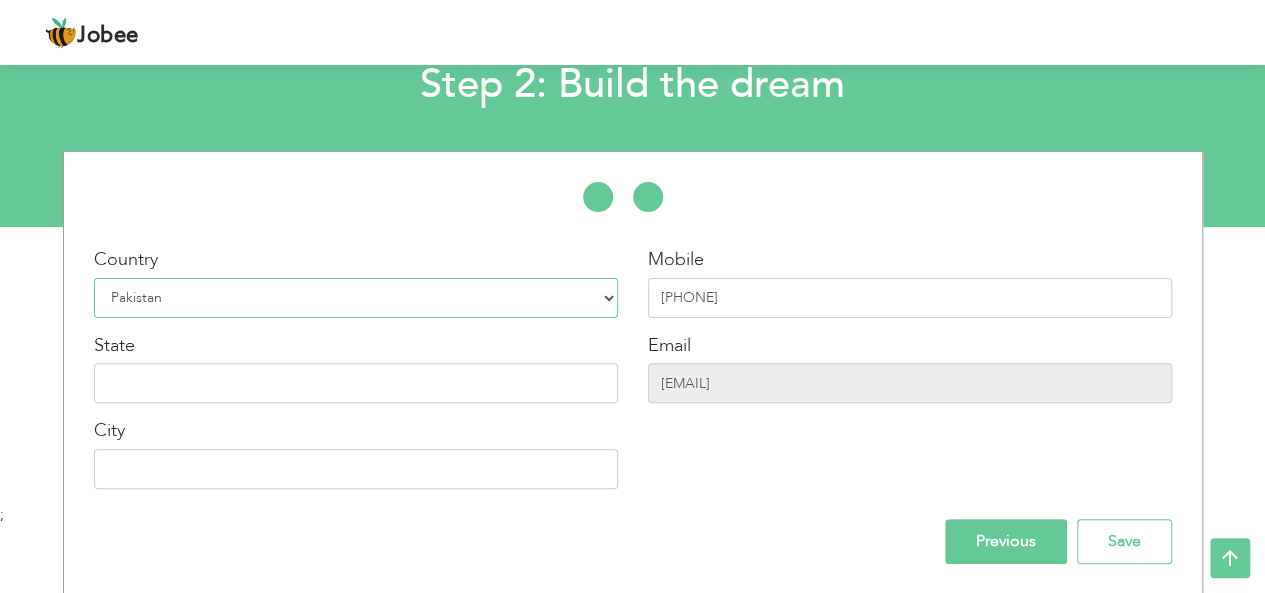 click on "Select Country
Afghanistan
Albania
Algeria
American Samoa
Andorra
Angola
Anguilla
Antarctica
Antigua and Barbuda
Argentina
Armenia
Aruba
Australia
Austria
Azerbaijan
Bahamas
Bahrain
Bangladesh
Barbados
Belarus
Belgium
Belize
Benin
Bermuda
Bhutan
Bolivia
Bosnia-Herzegovina
Botswana
Bouvet Island
Brazil
British Indian Ocean Territory
Brunei Darussalam
Bulgaria
Burkina Faso
Burundi
Cambodia
Cameroon
Canada
Cape Verde
Cayman Islands
Central African Republic
Chad
Chile
China
Christmas Island
Cocos (Keeling) Islands
Colombia
Comoros
Congo
Congo, Dem. Republic
Cook Islands
Costa Rica
Croatia
Cuba
Cyprus
Czech Rep
Denmark
Djibouti
Dominica
Dominican Republic
Ecuador
Egypt
El Salvador
Equatorial Guinea
Eritrea
Estonia
Ethiopia
European Union
Falkland Islands (Malvinas)
Faroe Islands
Fiji
Finland
France
French Guiana
French Southern Territories
Gabon
Gambia
Georgia" at bounding box center [356, 298] 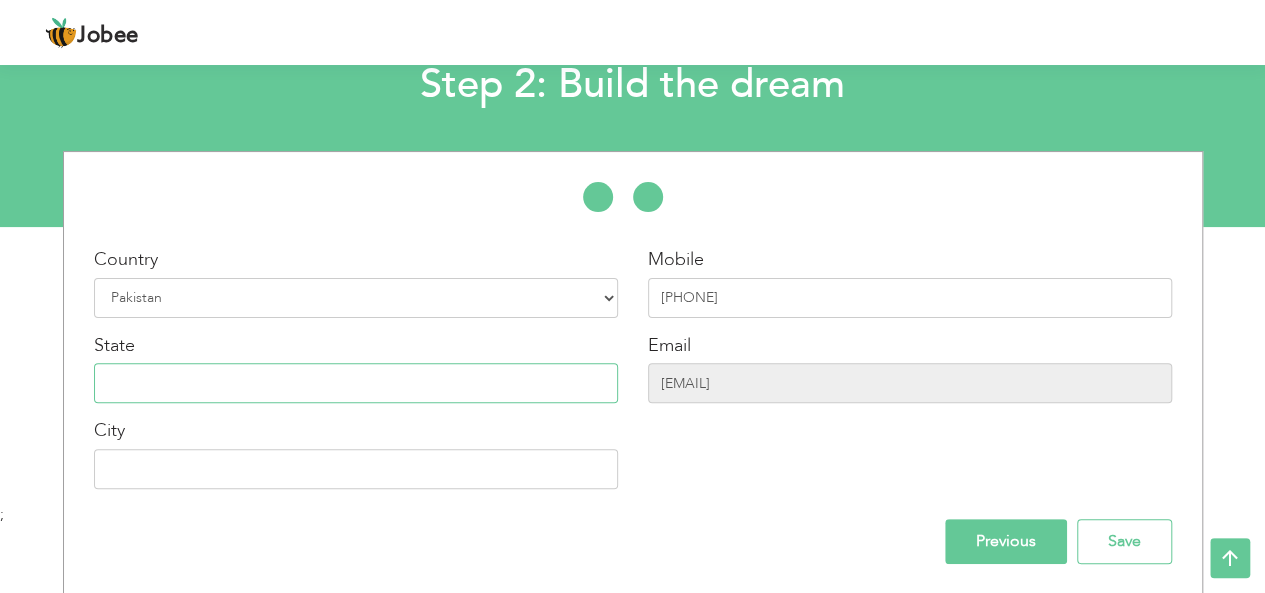 click at bounding box center [356, 383] 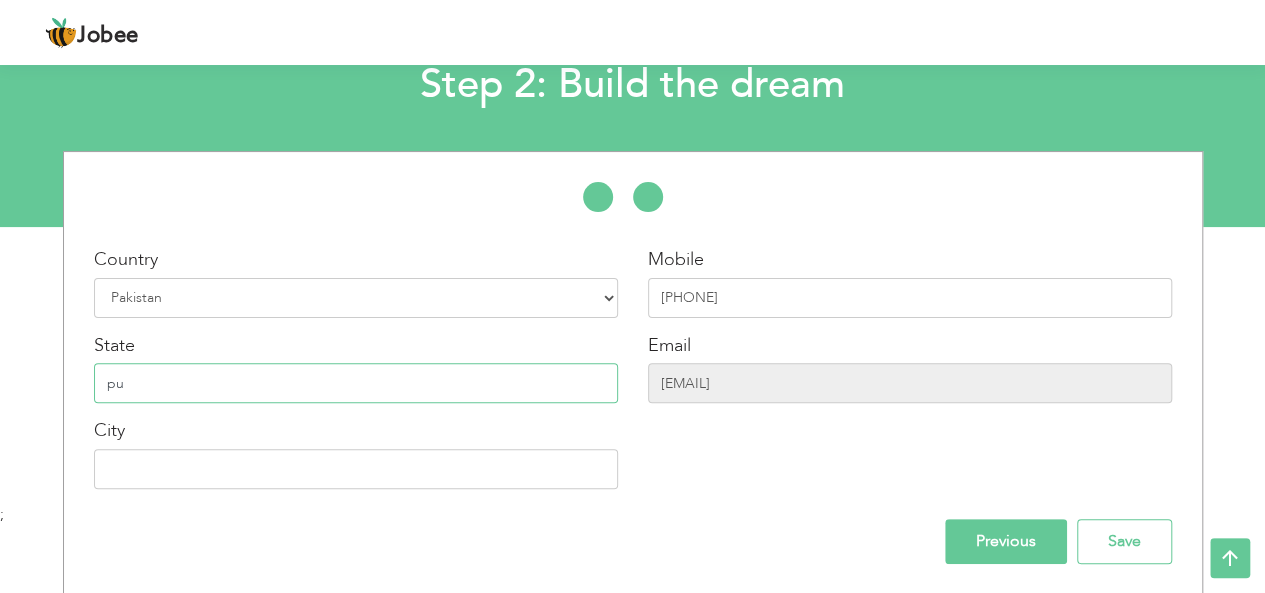 type on "p" 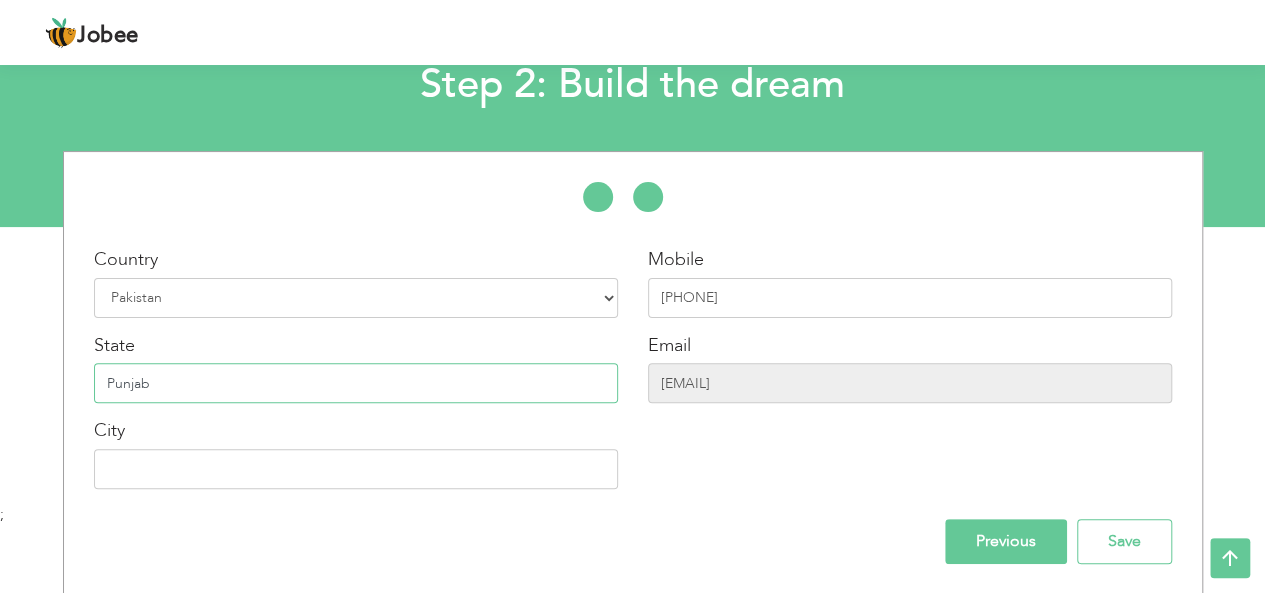 type on "Punjab" 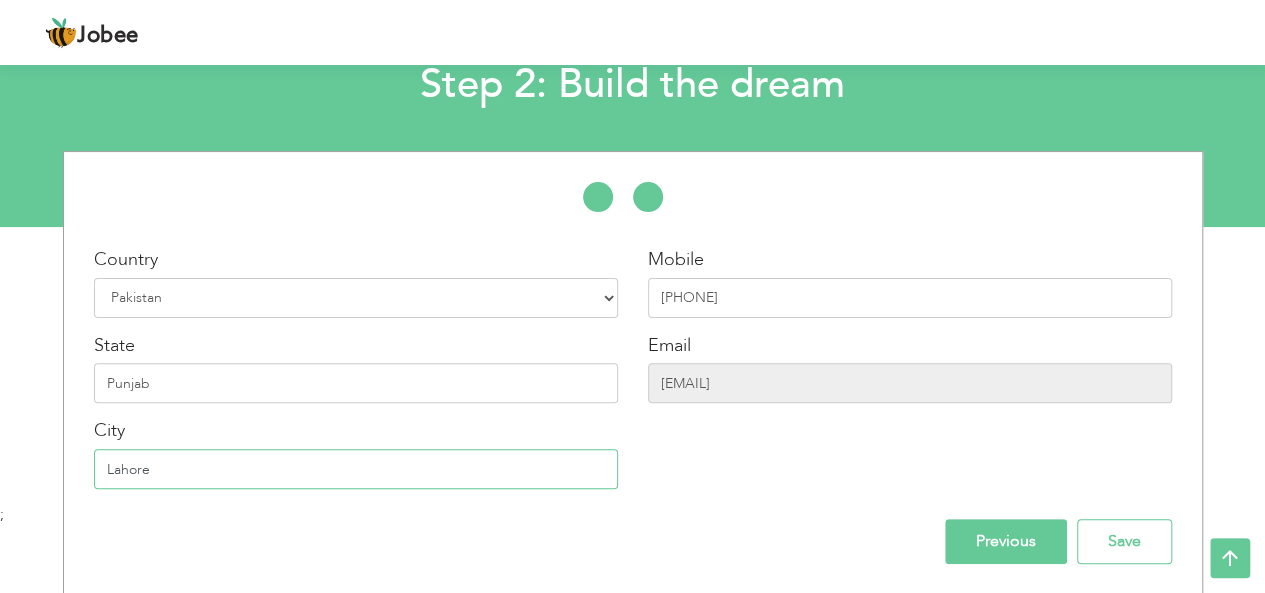 type on "Lahore" 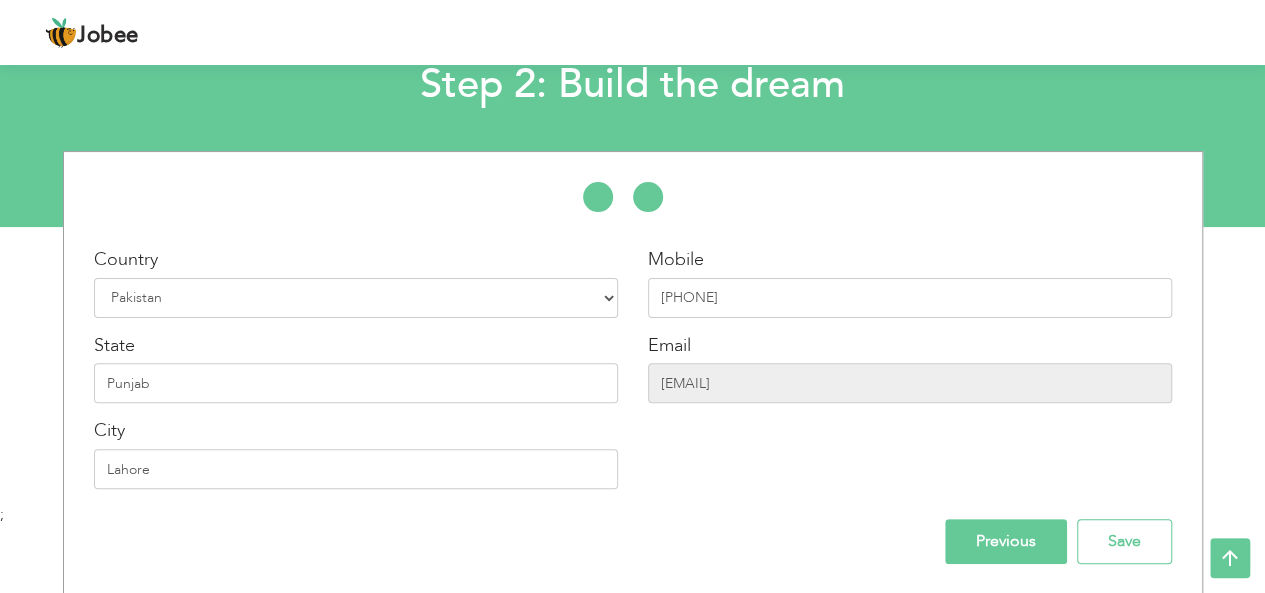 click on "Previous" at bounding box center (1006, 541) 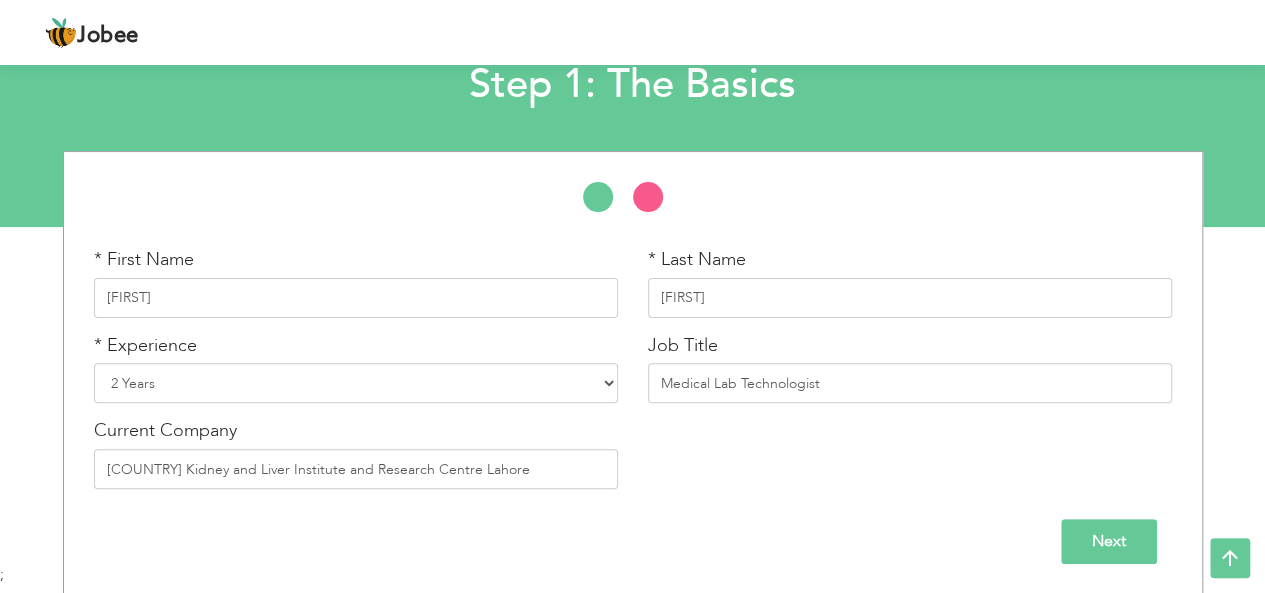 click on "Next" at bounding box center [1109, 541] 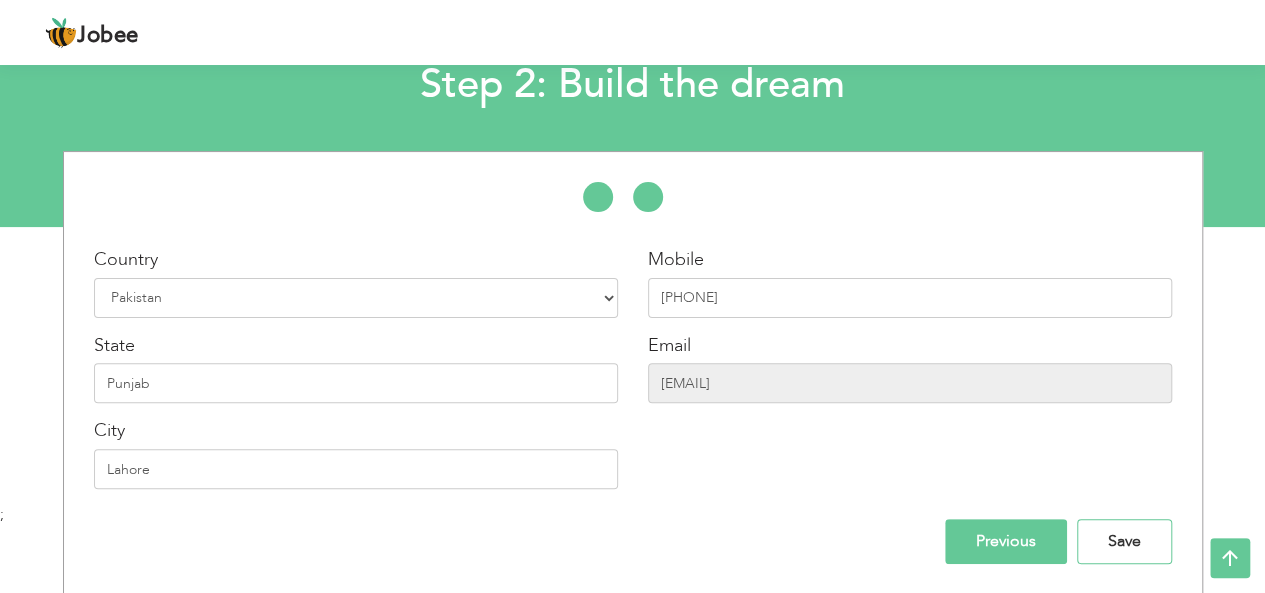 click on "Save" at bounding box center (1124, 541) 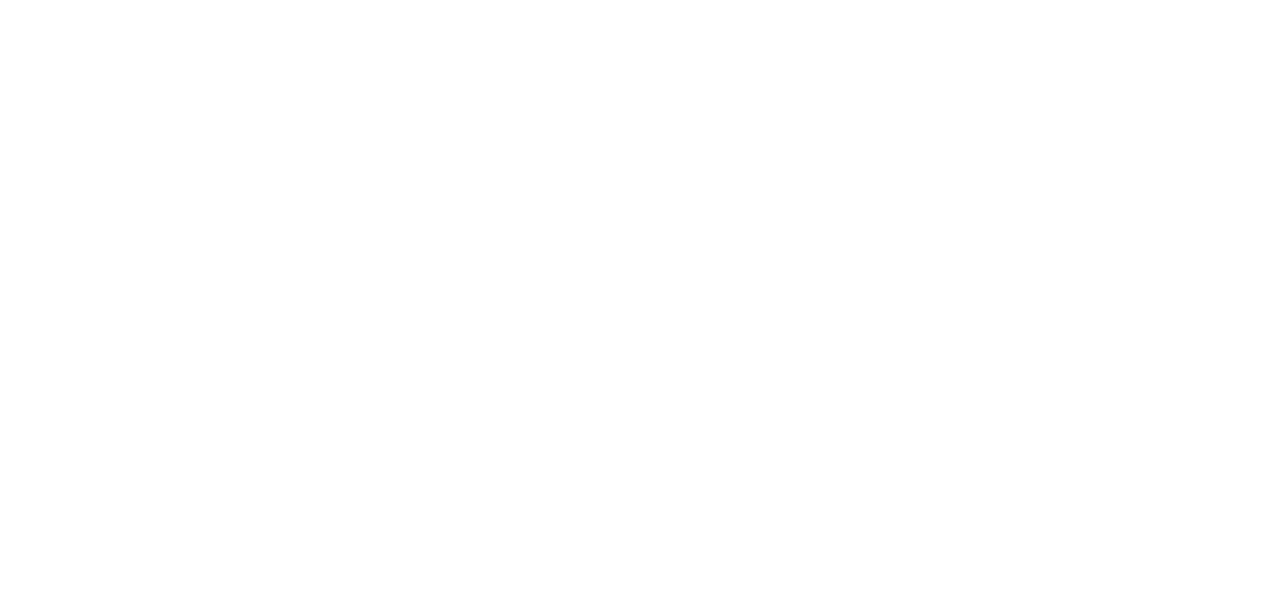 scroll, scrollTop: 0, scrollLeft: 0, axis: both 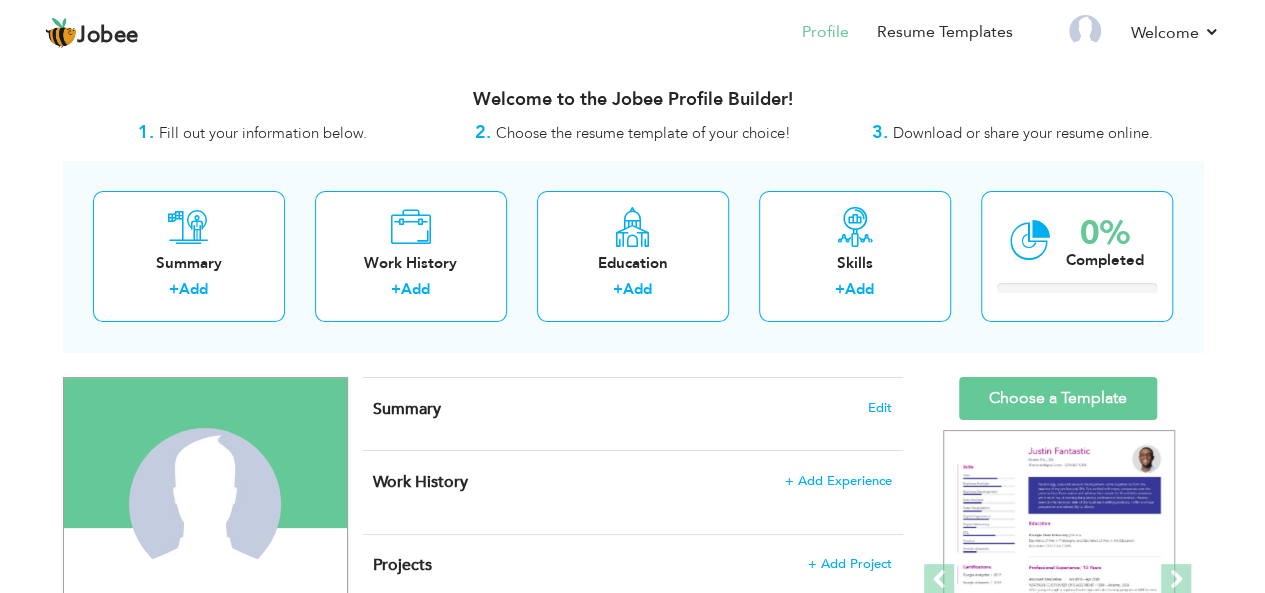 click on "Summary
Edit" at bounding box center [633, 414] 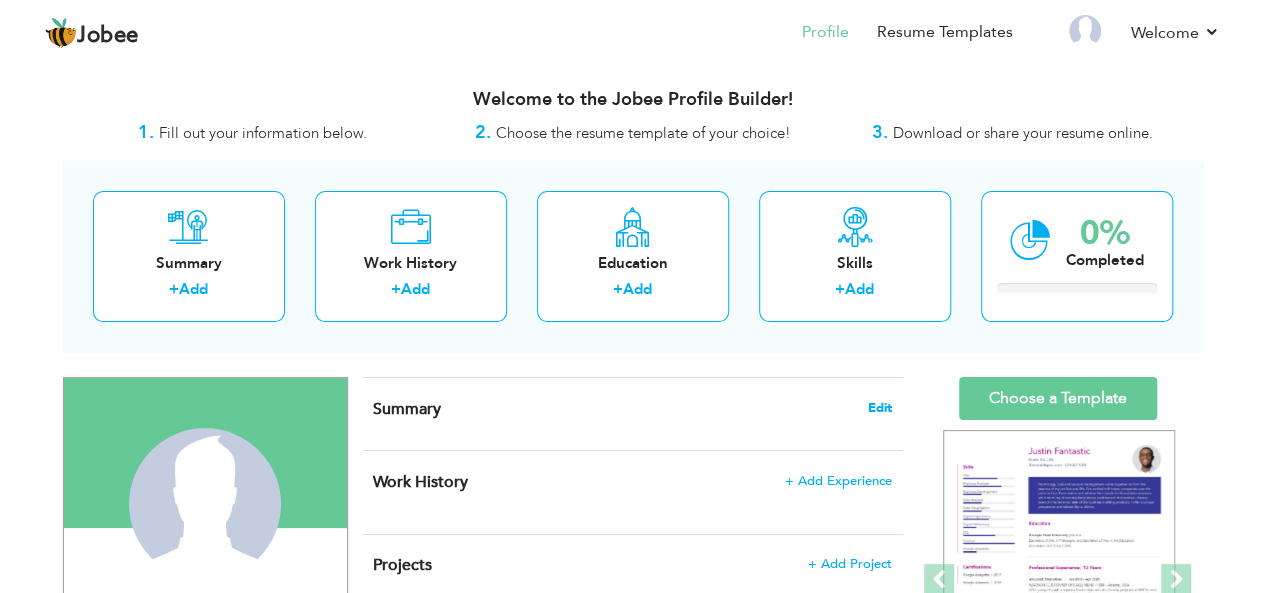 click on "Edit" at bounding box center [880, 408] 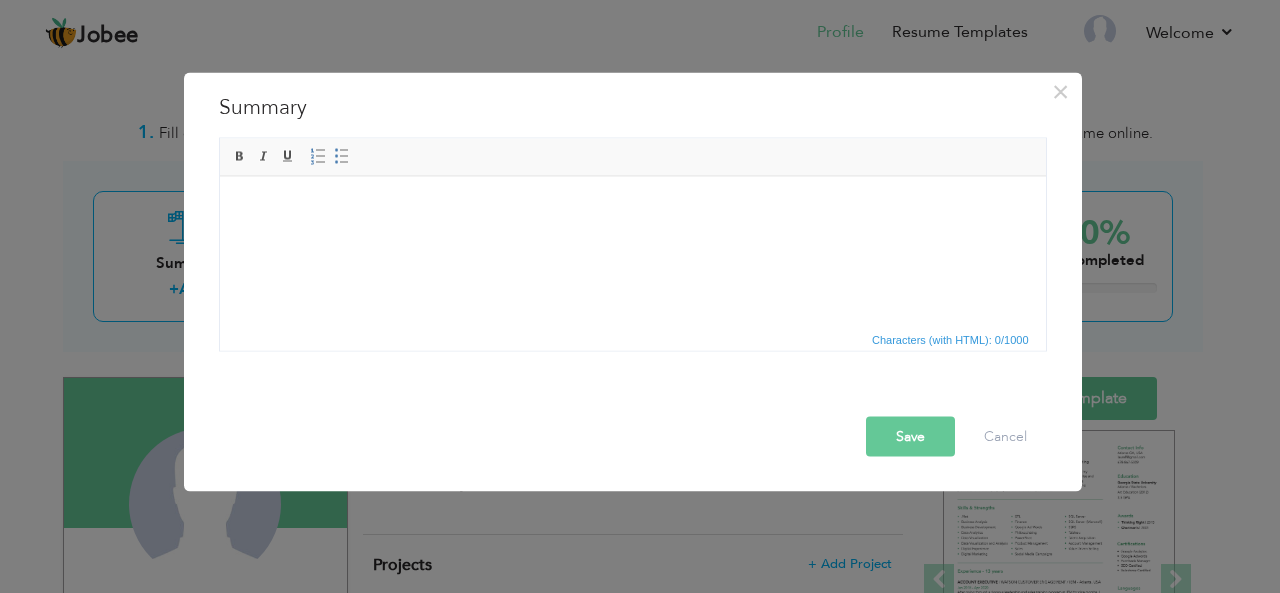 click at bounding box center [632, 176] 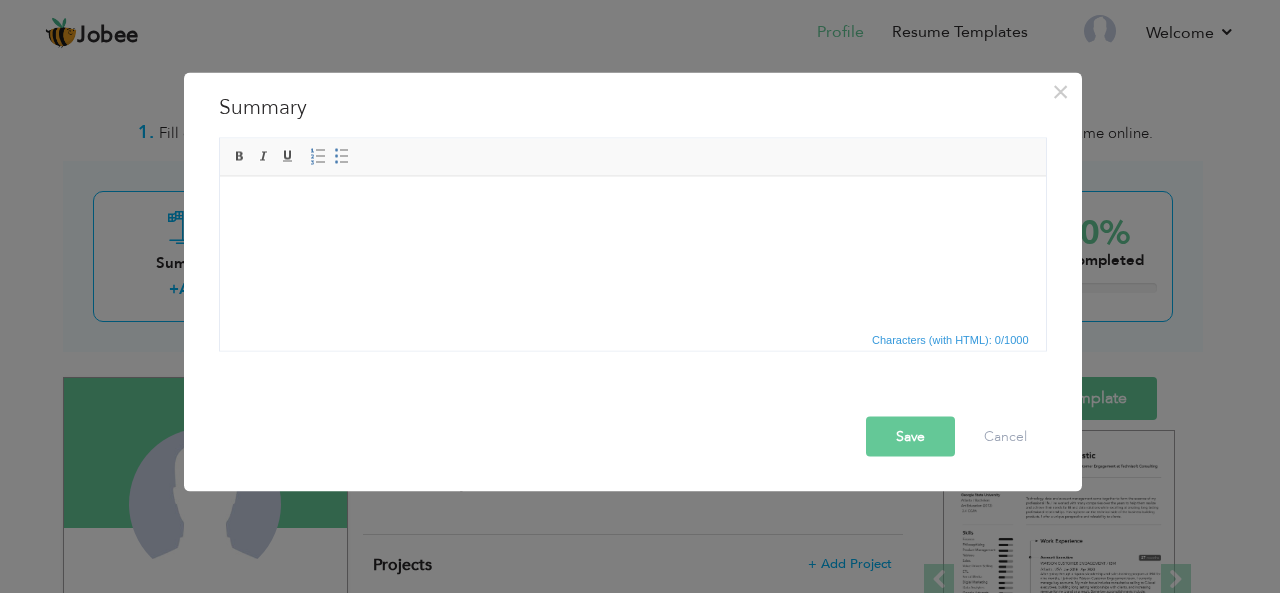 click at bounding box center [632, 176] 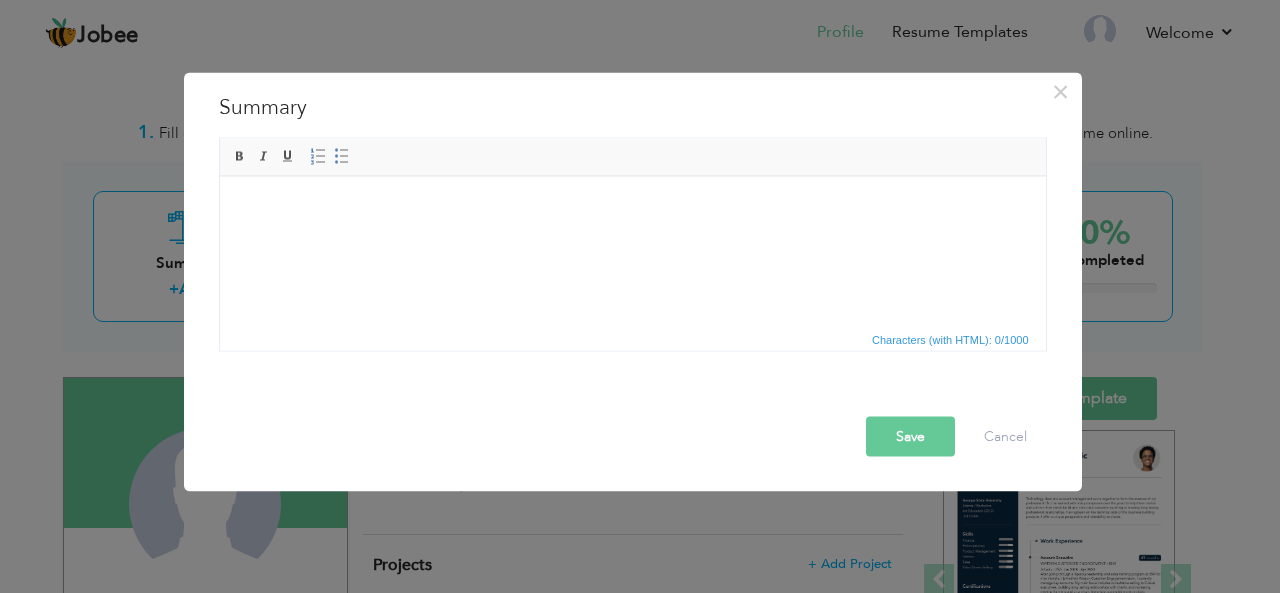 click at bounding box center (632, 176) 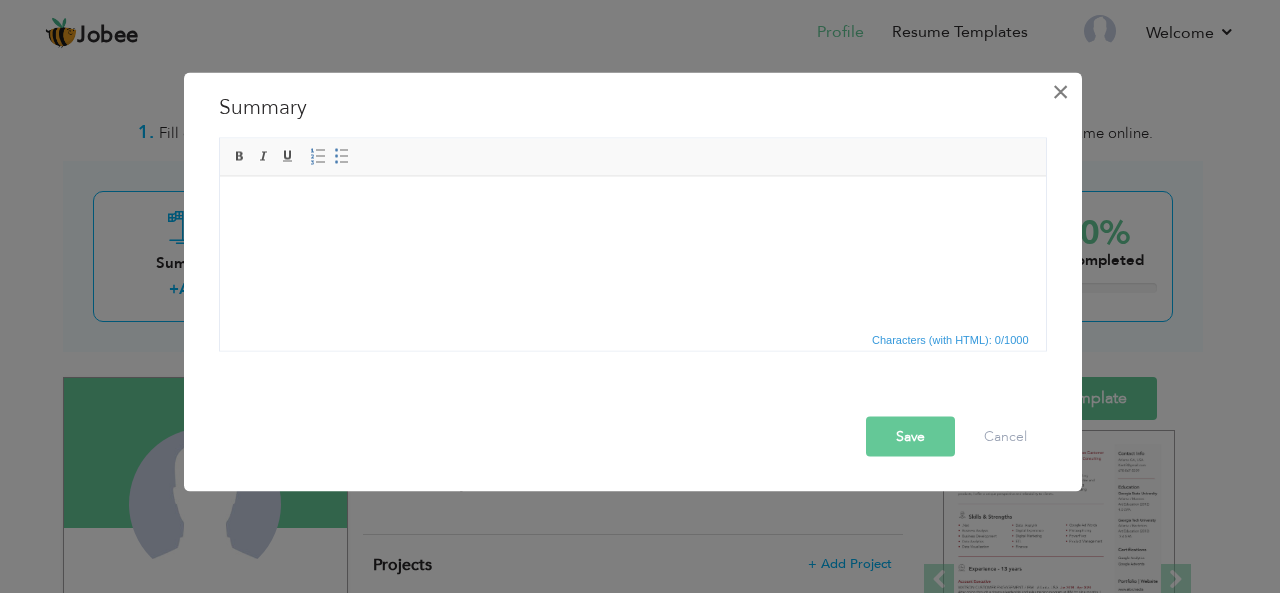 click on "×" at bounding box center [1060, 91] 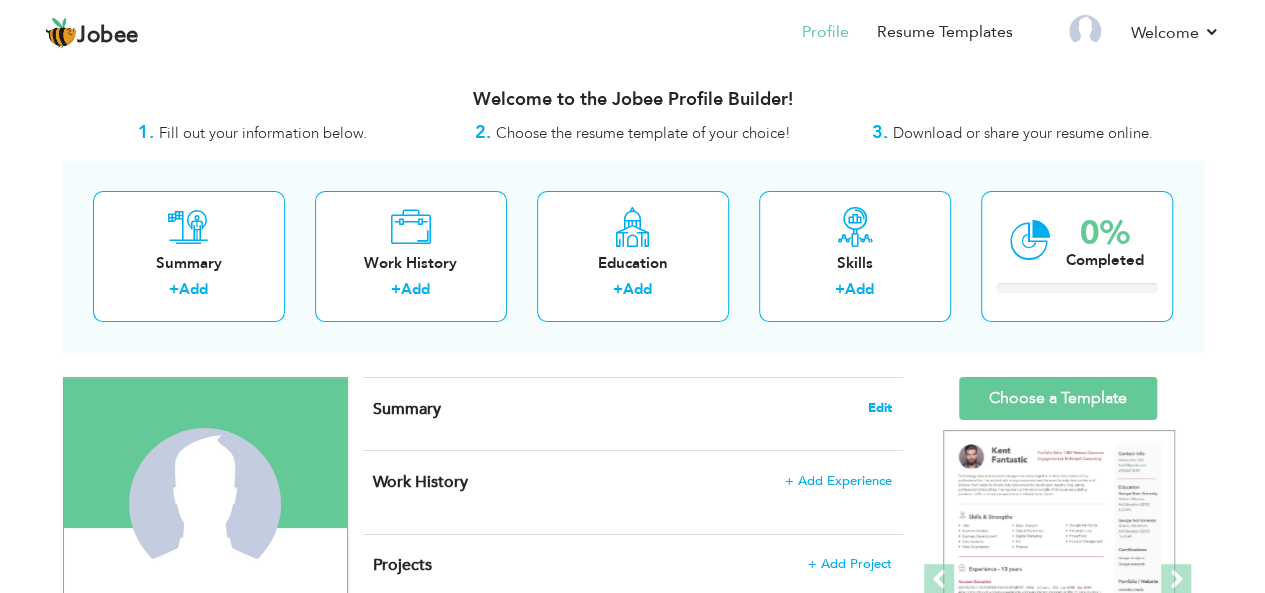 click on "Edit" at bounding box center [880, 408] 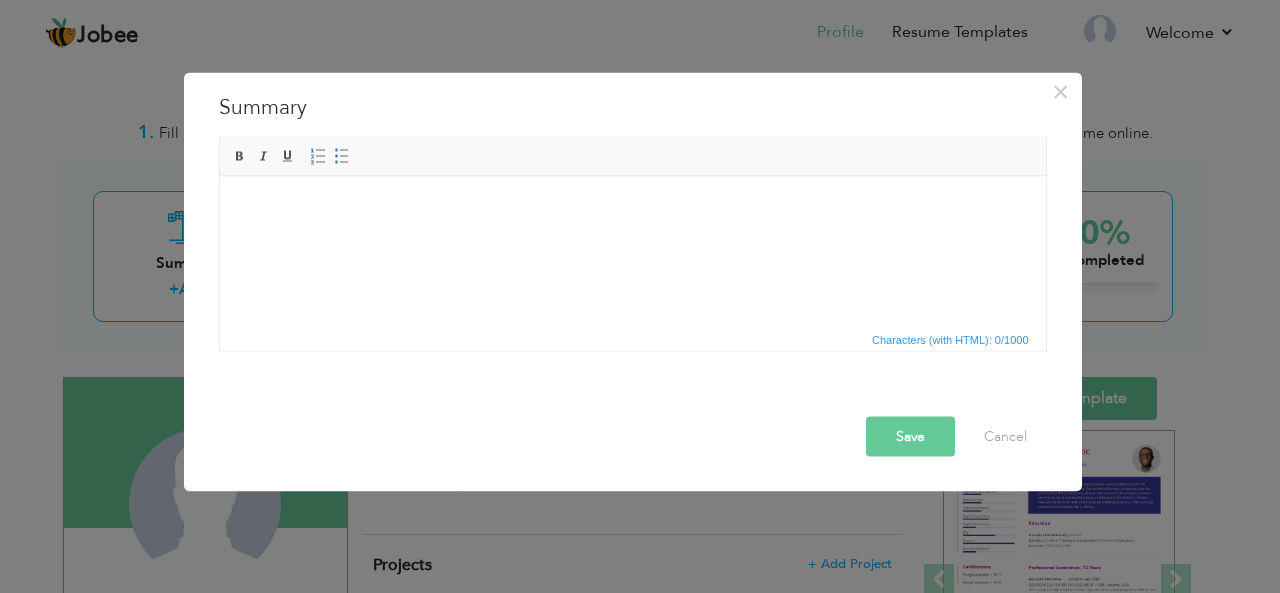 click at bounding box center [632, 206] 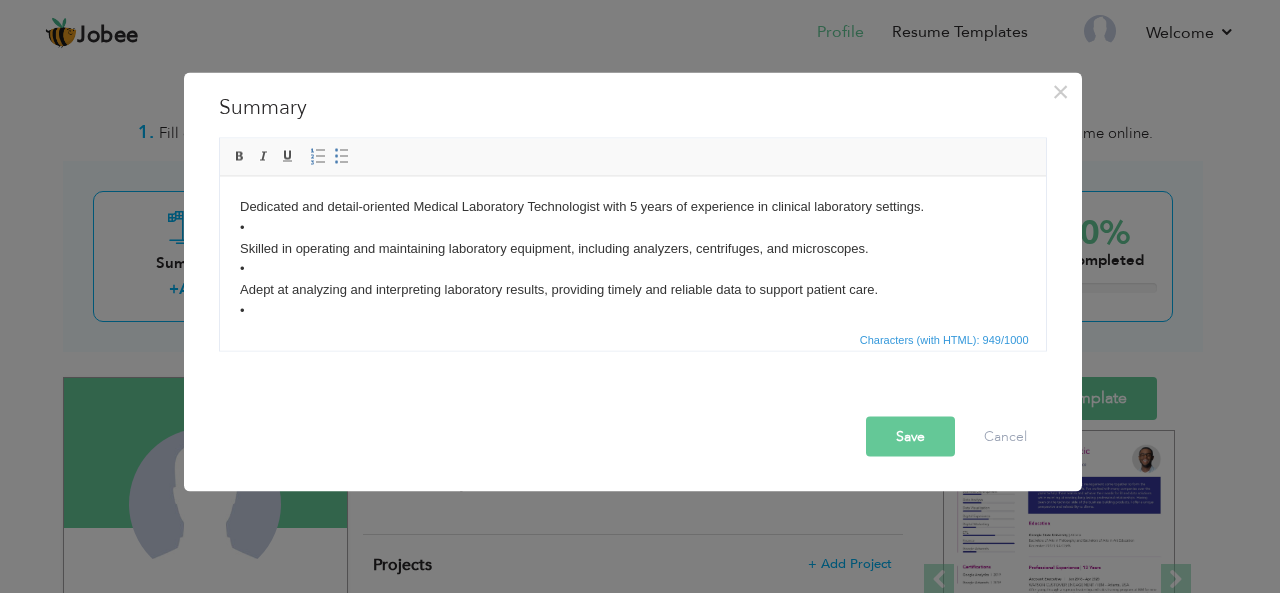 scroll, scrollTop: 199, scrollLeft: 0, axis: vertical 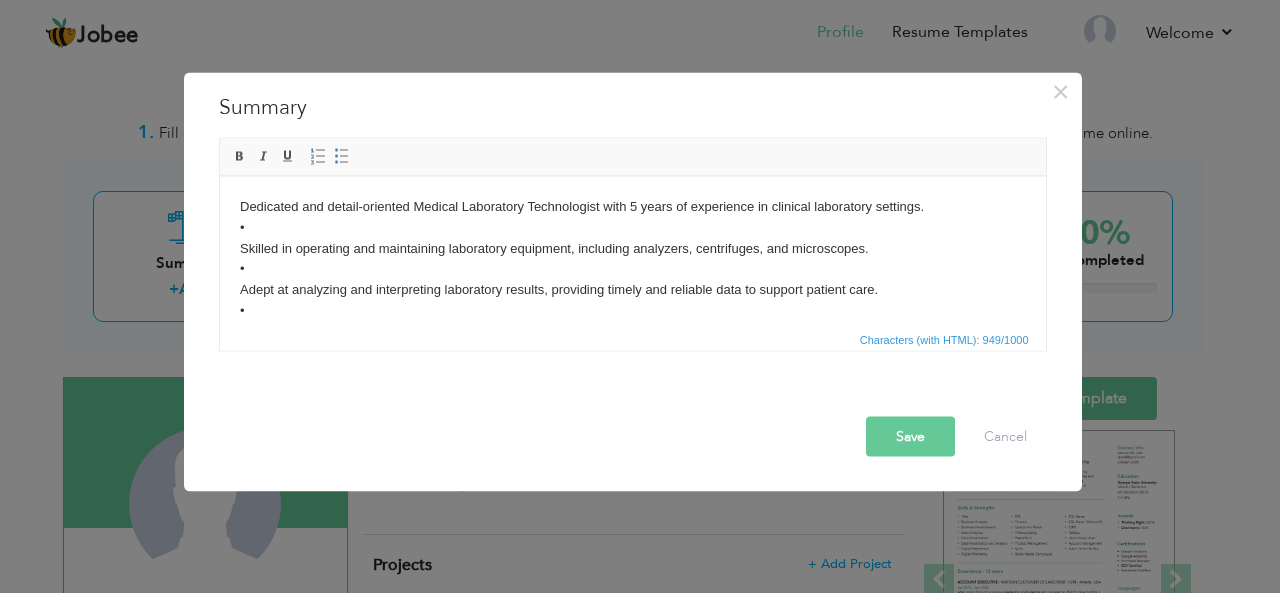 click on "Dedicated and detail-oriented Medical Laboratory Technologist with 5 years of experience in clinical laboratory settings. • Skilled in operating and maintaining laboratory equipment, including analyzers, centrifuges, and microscopes. • Adept at analyzing and interpreting laboratory results, providing timely and reliable data to support patient care. • Strong commitment to ensuring compliance with regulatory guidelines and maintaining a safe working environment. • Collaborative team player with excellent communication and organizational skills, capable of thriving in fast-paced healthcare environments. • Excellent management and clinical laboratory skills. • Accurate, reliable, diligent and focused on the timely, quality completion of all lab procedures. • Work well under pressure and time constraints within high-volume environments." at bounding box center [632, 362] 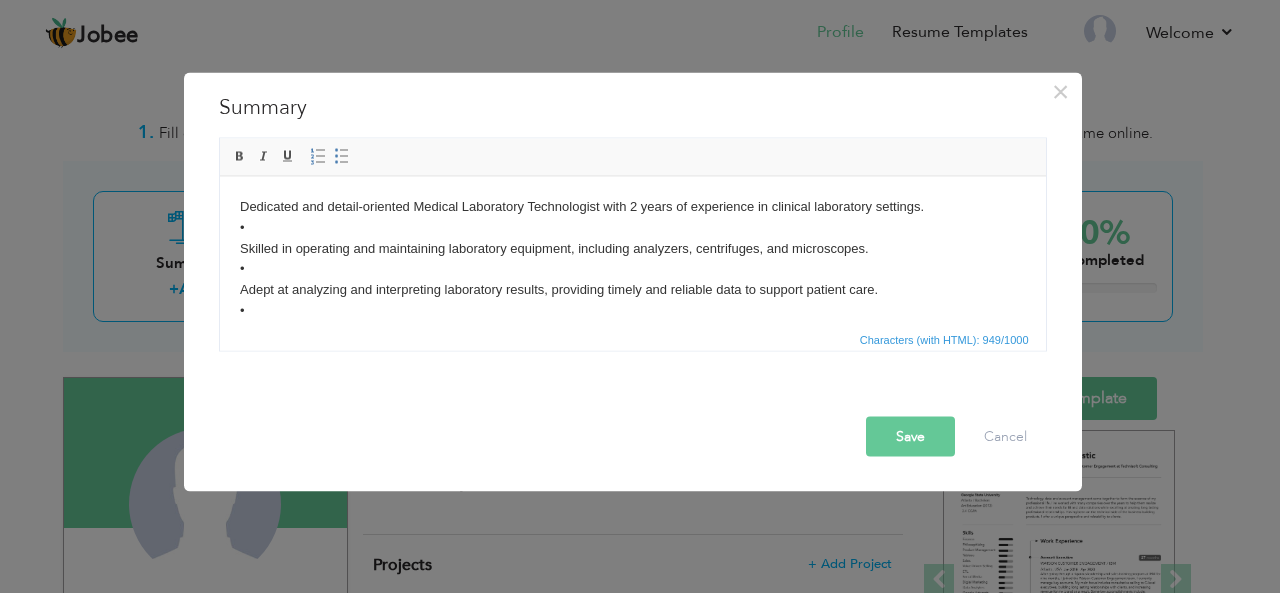 click on "Dedicated and detail-oriented Medical Laboratory Technologist with 2 years of experience in clinical laboratory settings. • Skilled in operating and maintaining laboratory equipment, including analyzers, centrifuges, and microscopes. • Adept at analyzing and interpreting laboratory results, providing timely and reliable data to support patient care. • Strong commitment to ensuring compliance with regulatory guidelines and maintaining a safe working environment. • Collaborative team player with excellent communication and organizational skills, capable of thriving in fast-paced healthcare environments. • Excellent management and clinical laboratory skills. • Accurate, reliable, diligent and focused on the timely, quality completion of all lab procedures. • Work well under pressure and time constraints within high-volume environments." at bounding box center (632, 362) 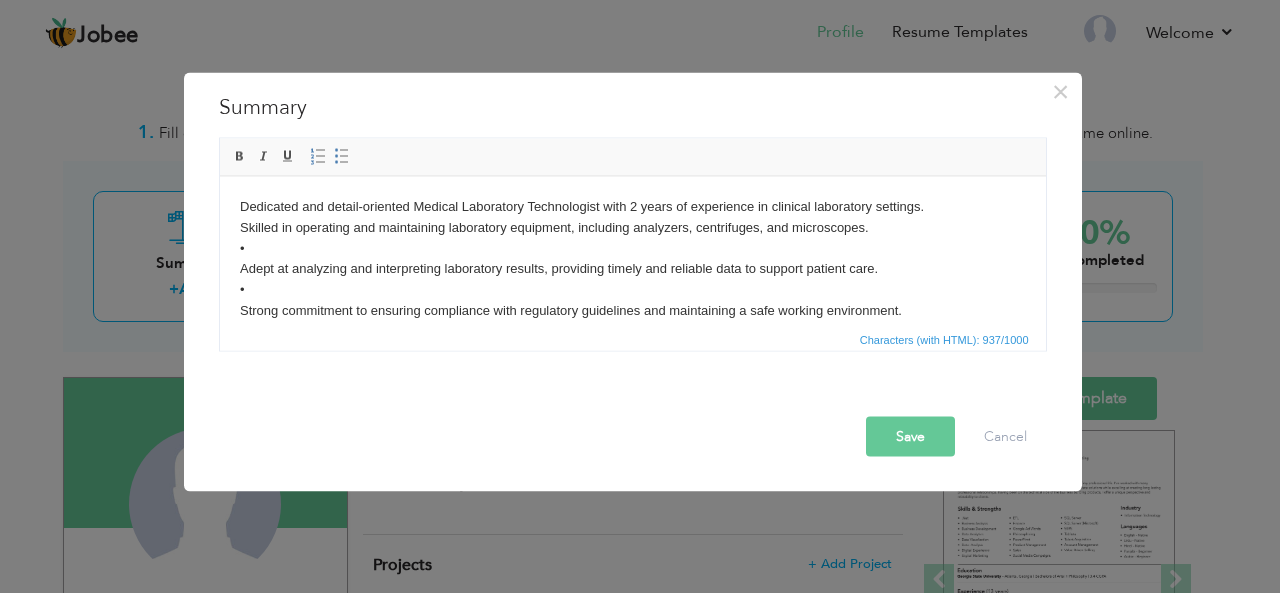 click on "Dedicated and detail-oriented Medical Laboratory Technologist with 2 years of experience in clinical laboratory settings. Skilled in operating and maintaining laboratory equipment, including analyzers, centrifuges, and microscopes. • Adept at analyzing and interpreting laboratory results, providing timely and reliable data to support patient care. • Strong commitment to ensuring compliance with regulatory guidelines and maintaining a safe working environment. • Collaborative team player with excellent communication and organizational skills, capable of thriving in fast-paced healthcare environments. • Excellent management and clinical laboratory skills. • Accurate, reliable, diligent and focused on the timely, quality completion of all lab procedures. • Work well under pressure and time constraints within high-volume environments." at bounding box center [632, 352] 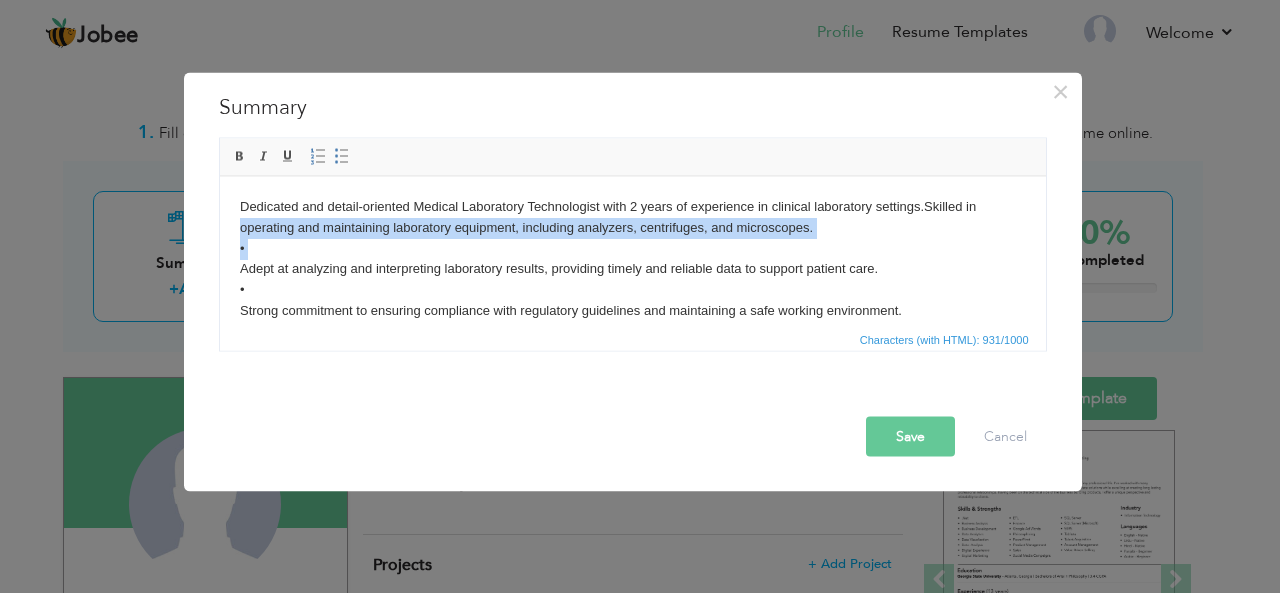 drag, startPoint x: 236, startPoint y: 228, endPoint x: 236, endPoint y: 273, distance: 45 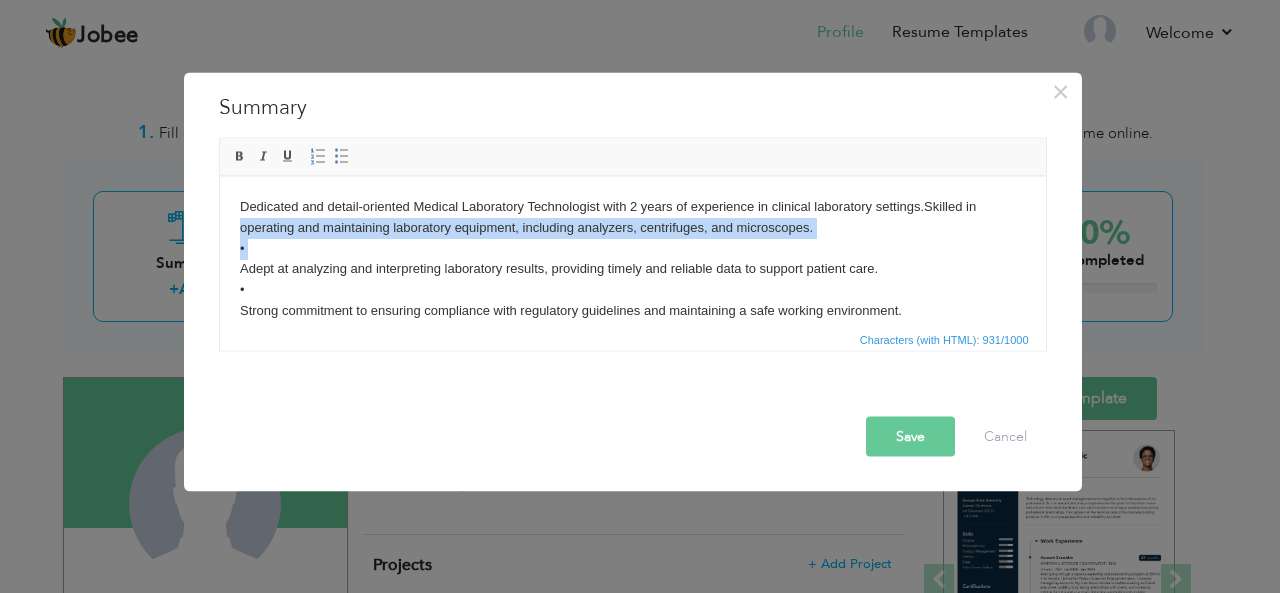 click on "Dedicated and detail-oriented Medical Laboratory Technologist with 2 years of experience in clinical laboratory settings. Skilled in operating and maintaining laboratory equipment, including analyzers, centrifuges, and microscopes. • Adept at analyzing and interpreting laboratory results, providing timely and reliable data to support patient care. • Strong commitment to ensuring compliance with regulatory guidelines and maintaining a safe working environment. • Collaborative team player with excellent communication and organizational skills, capable of thriving in fast-paced healthcare environments. • Excellent management and clinical laboratory skills. • Accurate, reliable, diligent and focused on the timely, quality completion of all lab procedures. • Work well under pressure and time constraints within high-volume environments." at bounding box center (632, 352) 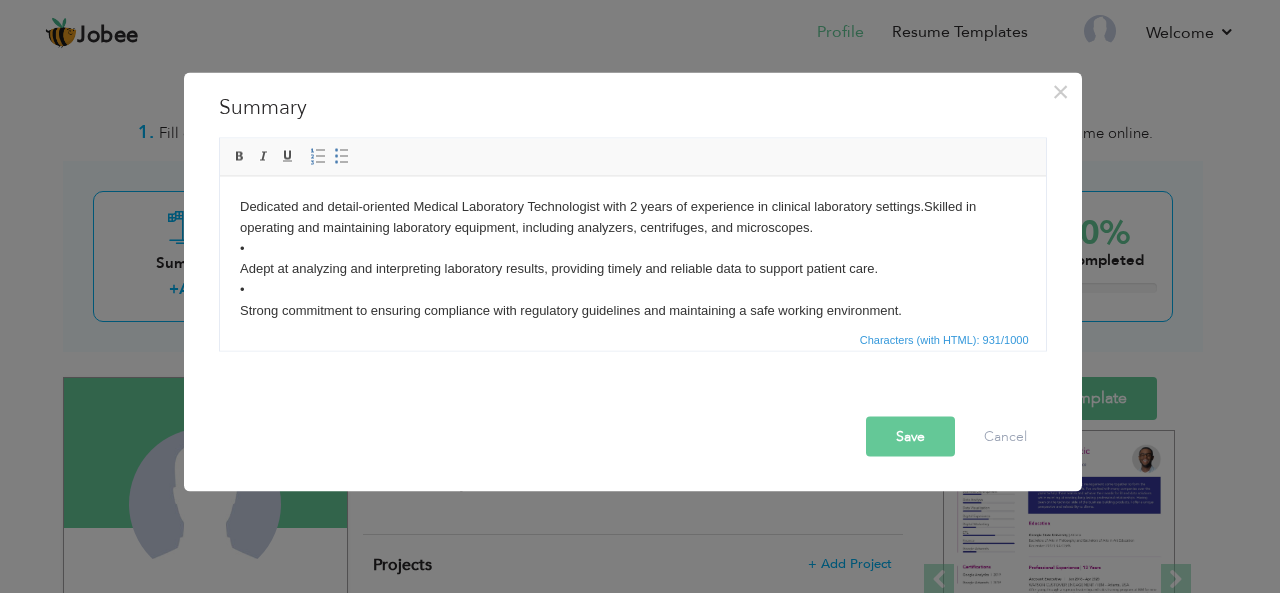 click on "Dedicated and detail-oriented Medical Laboratory Technologist with 2 years of experience in clinical laboratory settings. Skilled in operating and maintaining laboratory equipment, including analyzers, centrifuges, and microscopes. • Adept at analyzing and interpreting laboratory results, providing timely and reliable data to support patient care. • Strong commitment to ensuring compliance with regulatory guidelines and maintaining a safe working environment. • Collaborative team player with excellent communication and organizational skills, capable of thriving in fast-paced healthcare environments. • Excellent management and clinical laboratory skills. • Accurate, reliable, diligent and focused on the timely, quality completion of all lab procedures. • Work well under pressure and time constraints within high-volume environments." at bounding box center (632, 352) 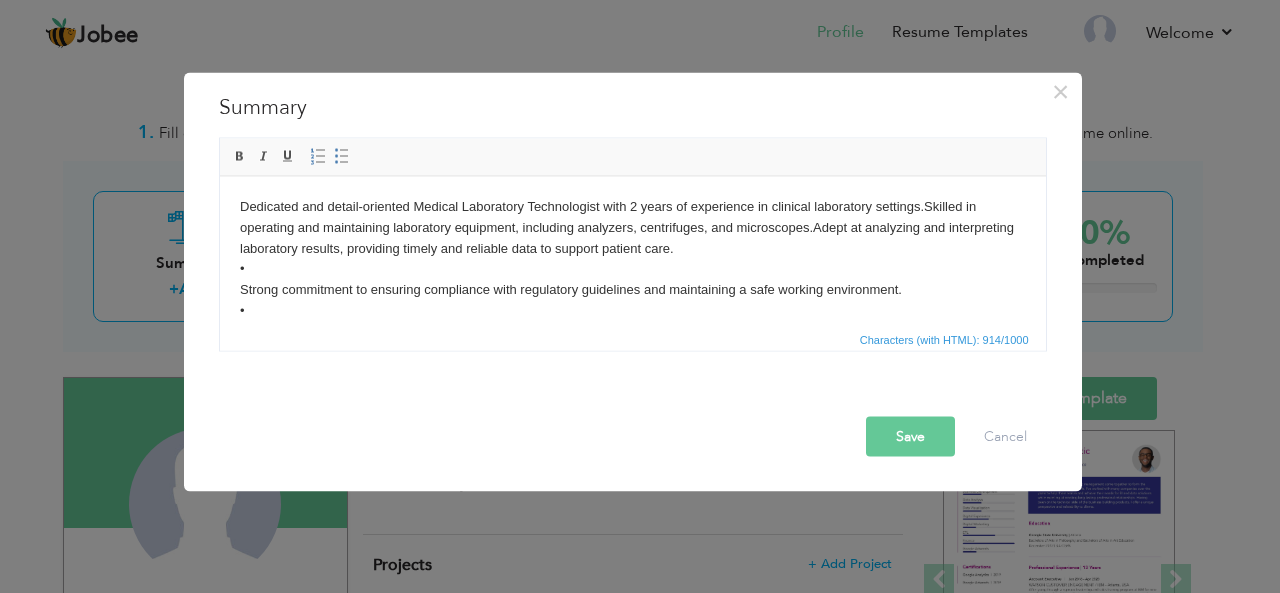click on "Dedicated and detail-oriented Medical Laboratory Technologist with 2 years of experience in clinical laboratory settings. Skilled in operating and maintaining laboratory equipment, including analyzers, centrifuges, and microscopes.  Adept at analyzing and interpreting laboratory results, providing timely and reliable data to support patient care. • Strong commitment to ensuring compliance with regulatory guidelines and maintaining a safe working environment. • Collaborative team player with excellent communication and organizational skills, capable of thriving in fast-paced healthcare environments. • Excellent management and clinical laboratory skills. • Accurate, reliable, diligent and focused on the timely, quality completion of all lab procedures. • Work well under pressure and time constraints within high-volume environments." at bounding box center [632, 341] 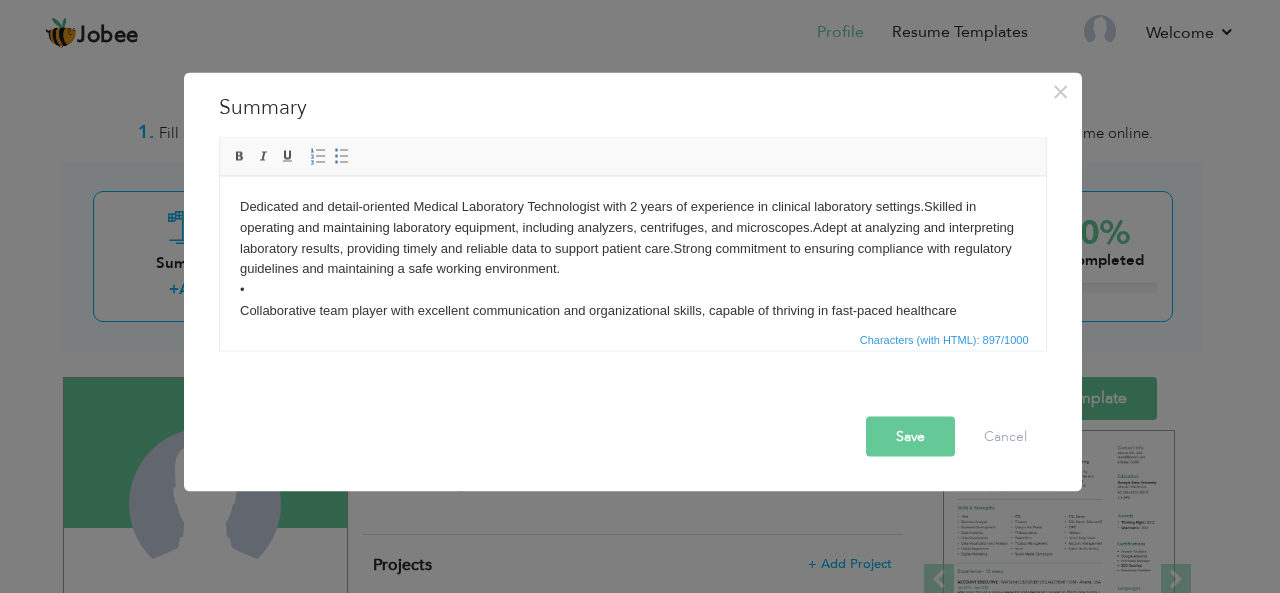 click on "Dedicated and detail-oriented Medical Laboratory Technologist with 2 years of experience in clinical laboratory settings. Skilled in operating and maintaining laboratory equipment, including analyzers, centrifuges, and microscopes.  Adept at analyzing and interpreting laboratory results, providing timely and reliable data to support patient care.  Strong commitment to ensuring compliance with regulatory guidelines and maintaining a safe working environment. • Collaborative team player with excellent communication and organizational skills, capable of thriving in fast-paced healthcare environments. • Excellent management and clinical laboratory skills. • Accurate, reliable, diligent and focused on the timely, quality completion of all lab procedures. • Work well under pressure and time constraints within high-volume environments." at bounding box center [632, 331] 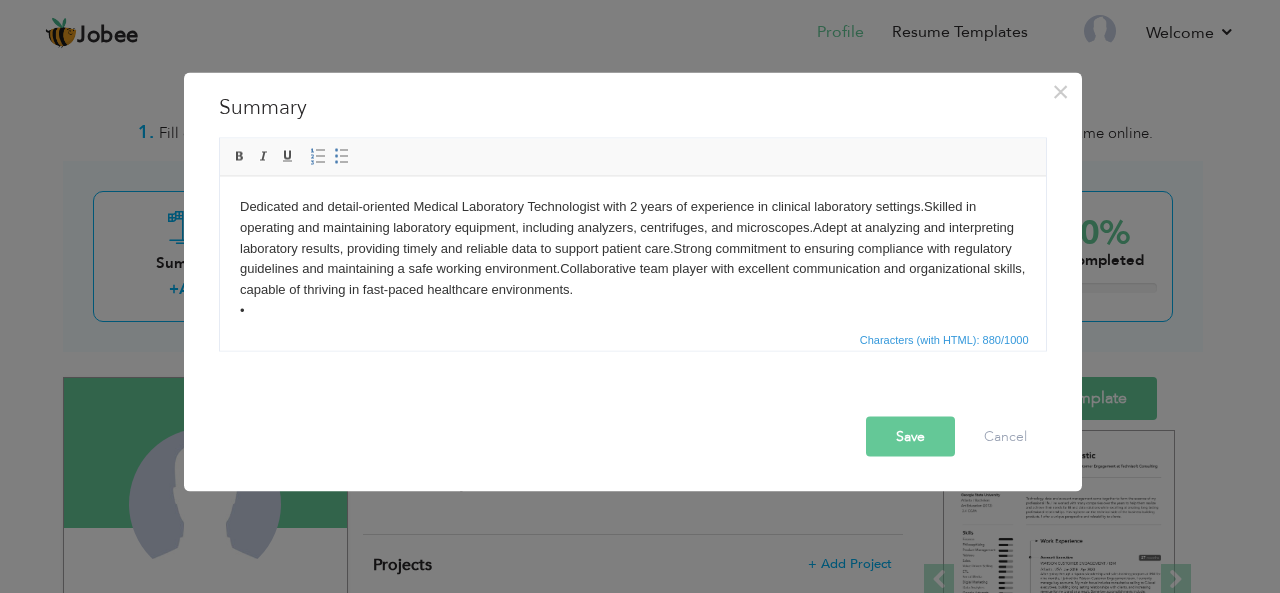 click on "Dedicated and detail-oriented Medical Laboratory Technologist with 2 years of experience in clinical laboratory settings. Skilled in operating and maintaining laboratory equipment, including analyzers, centrifuges, and microscopes.  Adept at analyzing and interpreting laboratory results, providing timely and reliable data to support patient care.  Strong commitment to ensuring compliance with regulatory guidelines and maintaining a safe working environment.  Collaborative team player with excellent communication and organizational skills, capable of thriving in fast-paced healthcare environments. • Excellent management and clinical laboratory skills. • Accurate, reliable, diligent and focused on the timely, quality completion of all lab procedures. • Work well under pressure and time constraints within high-volume environments." at bounding box center (632, 310) 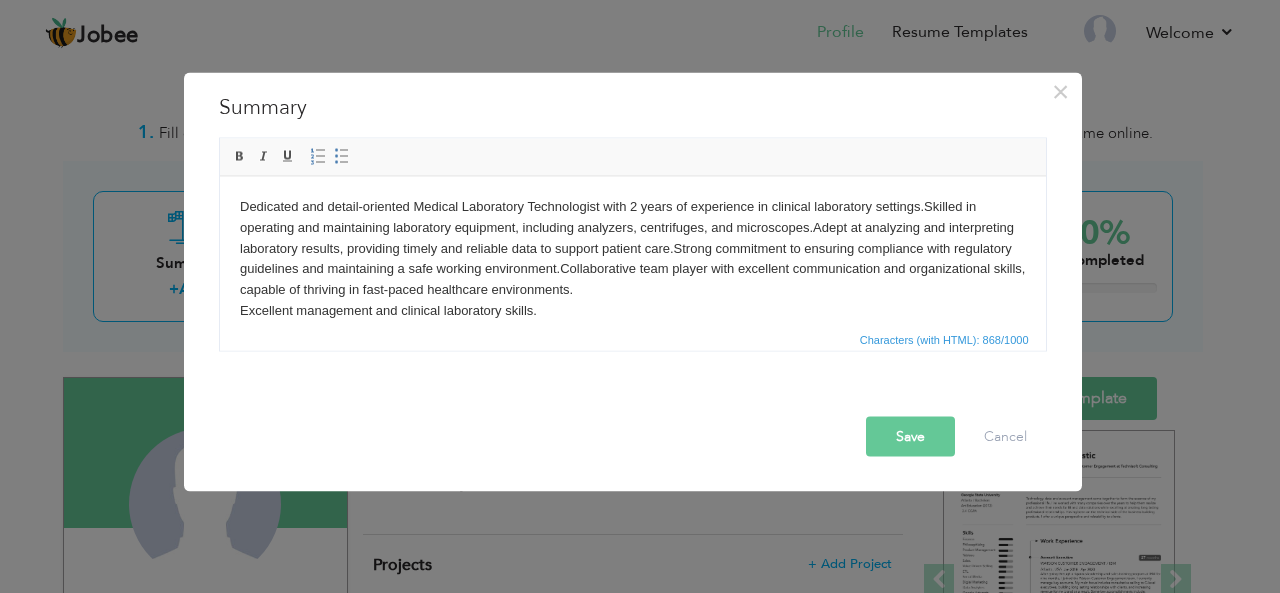 click on "Dedicated and detail-oriented Medical Laboratory Technologist with 2 years of experience in clinical laboratory settings. Skilled in operating and maintaining laboratory equipment, including analyzers, centrifuges, and microscopes.  Adept at analyzing and interpreting laboratory results, providing timely and reliable data to support patient care.  Strong commitment to ensuring compliance with regulatory guidelines and maintaining a safe working environment.  Collaborative team player with excellent communication and organizational skills, capable of thriving in fast-paced healthcare environments. Excellent management and clinical laboratory skills. • Accurate, reliable, diligent and focused on the timely, quality completion of all lab procedures. • Work well under pressure and time constraints within high-volume environments." at bounding box center (632, 300) 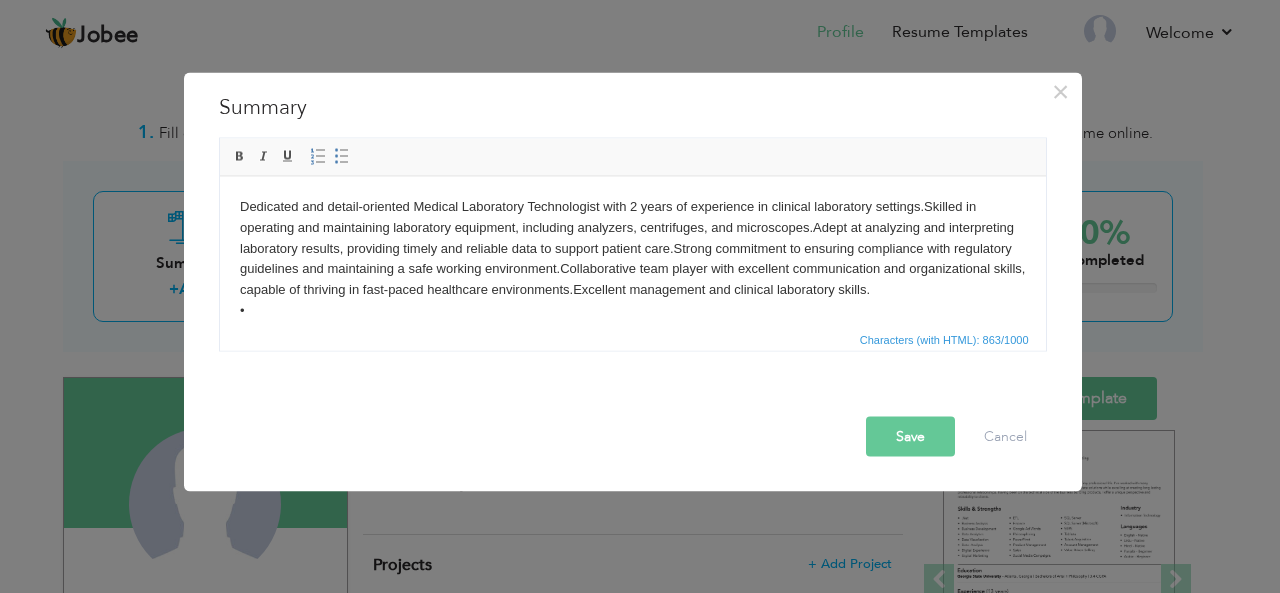 click on "Save" at bounding box center (910, 436) 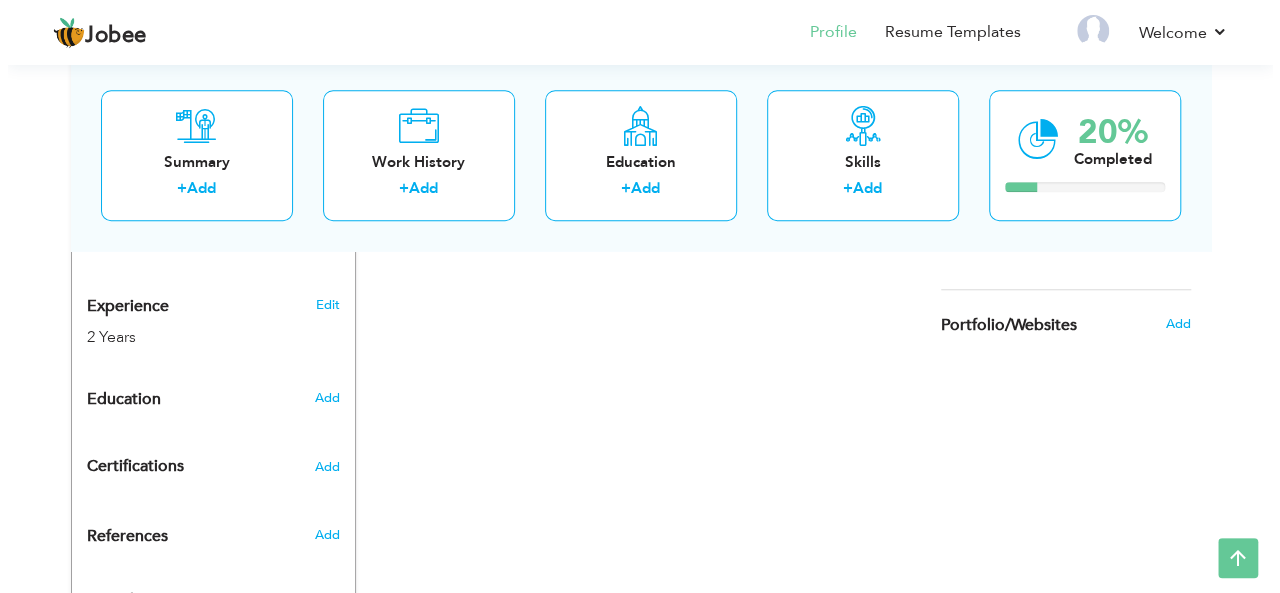 scroll, scrollTop: 840, scrollLeft: 0, axis: vertical 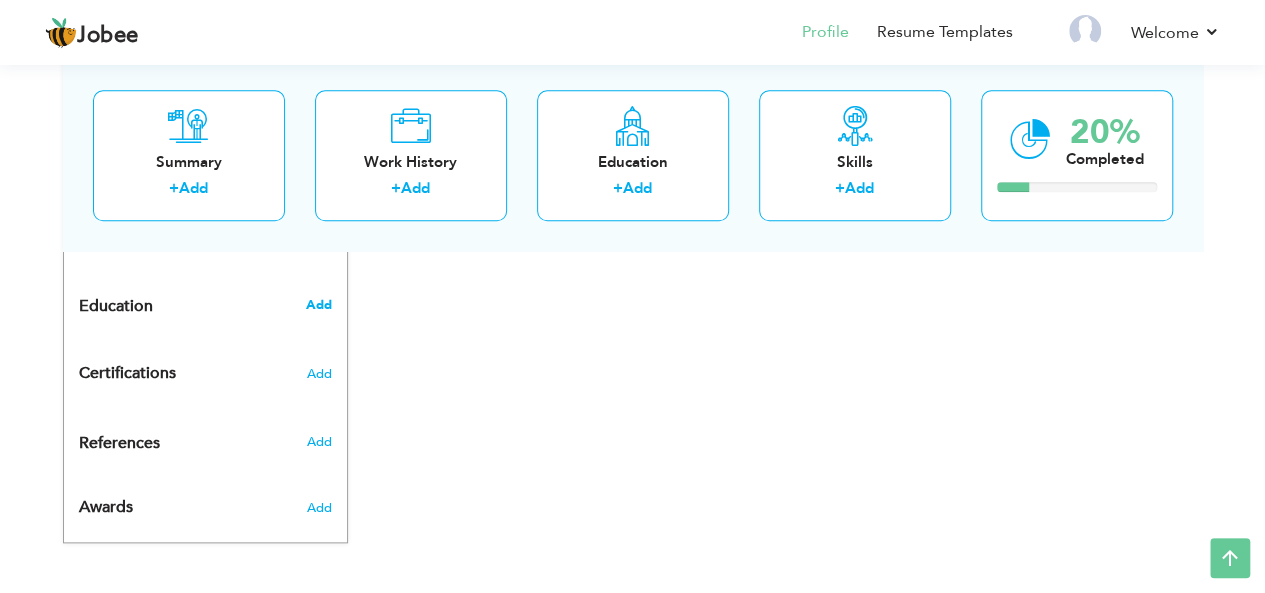 click on "Add" at bounding box center (318, 305) 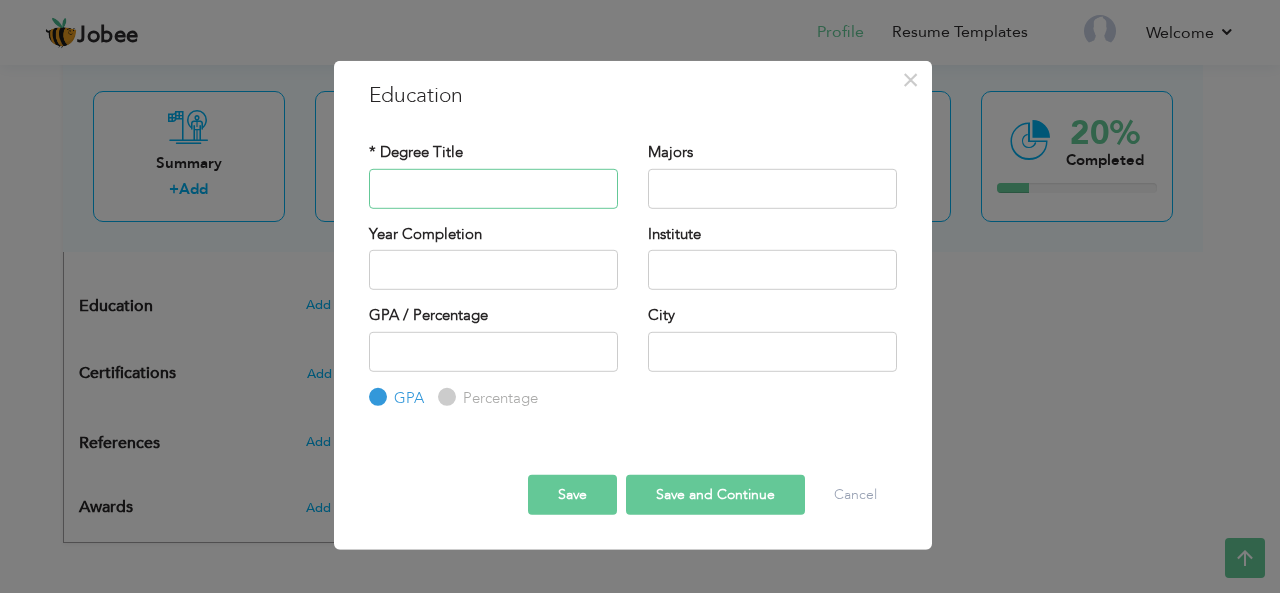 click at bounding box center (493, 188) 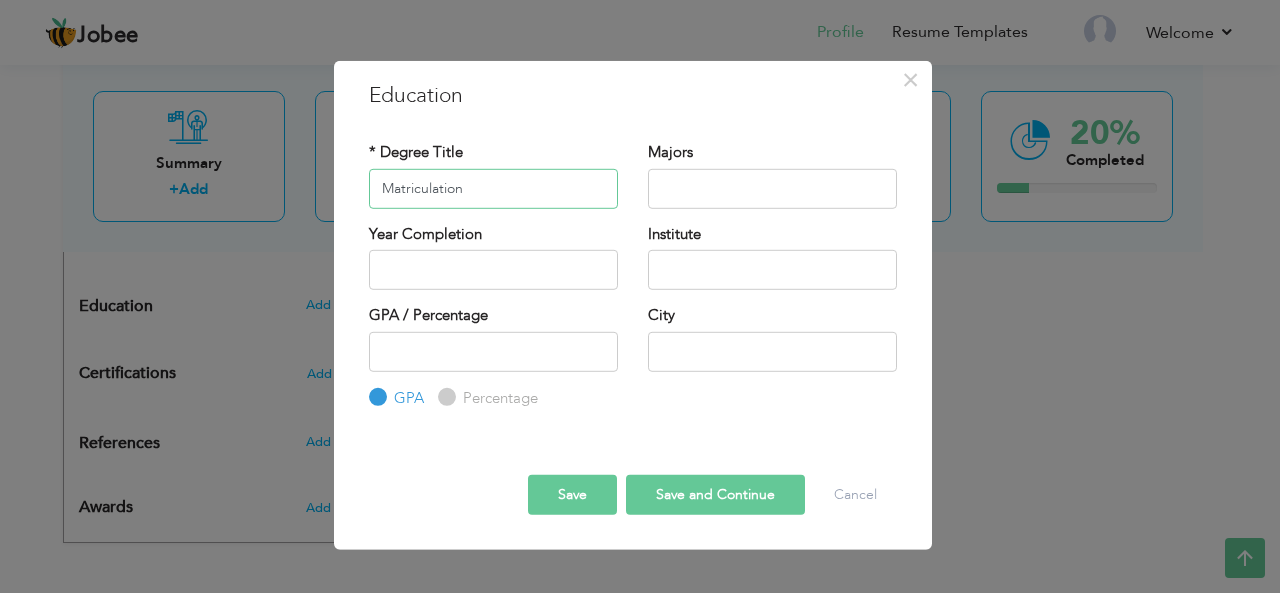 type on "Matriculation" 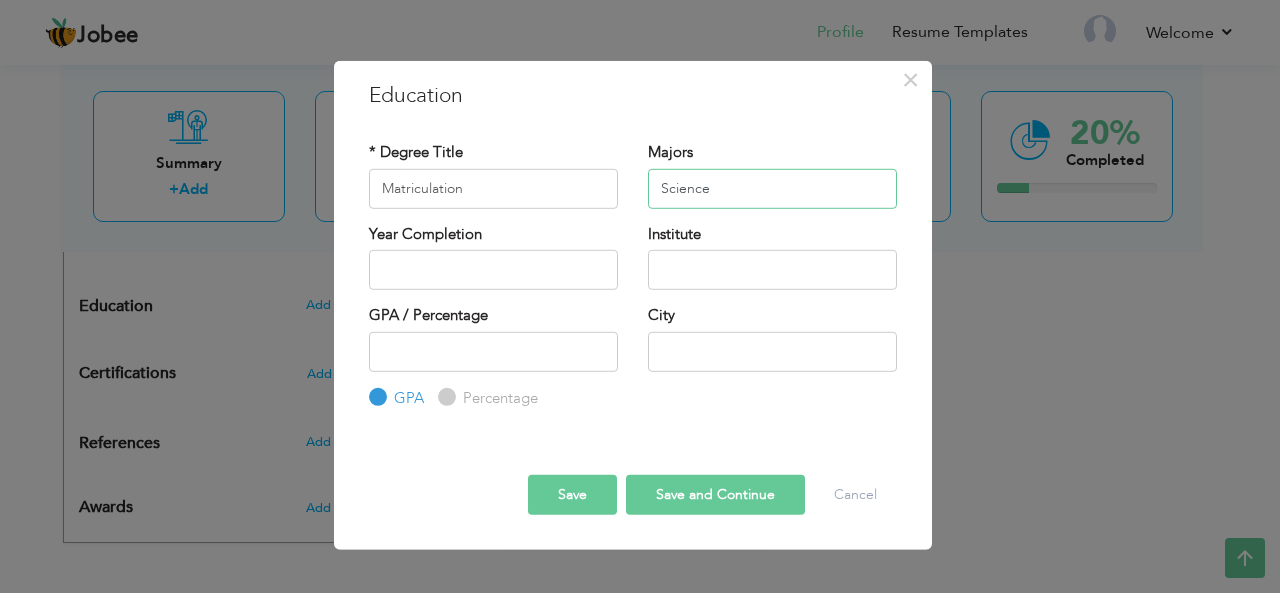 type on "Science" 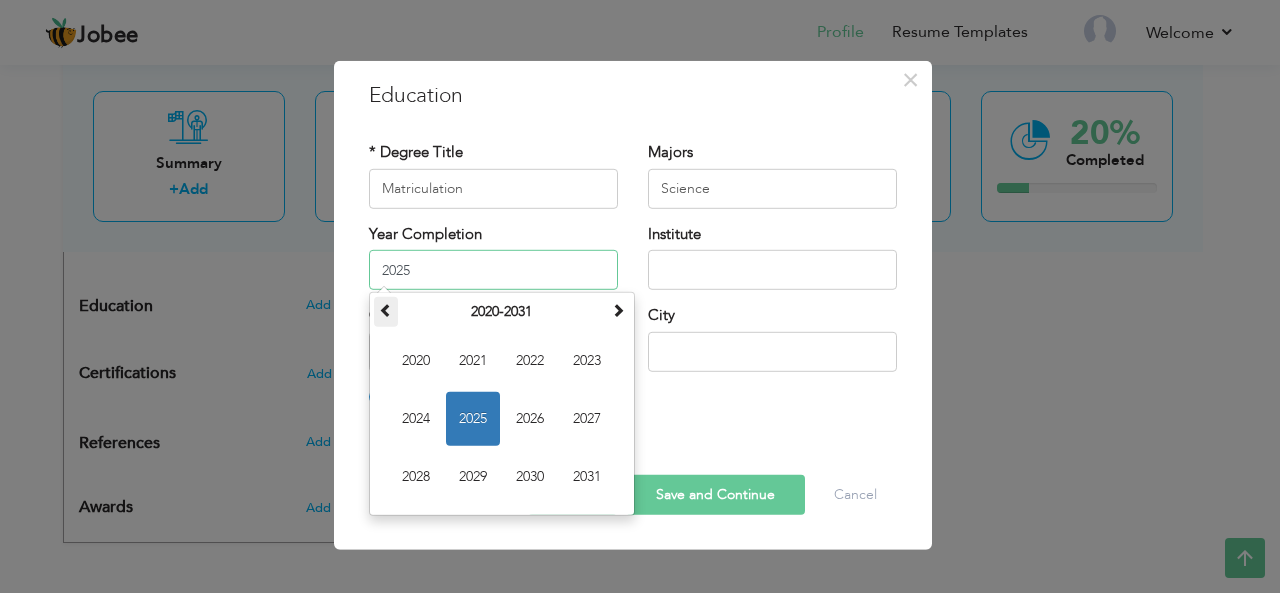 click at bounding box center [386, 310] 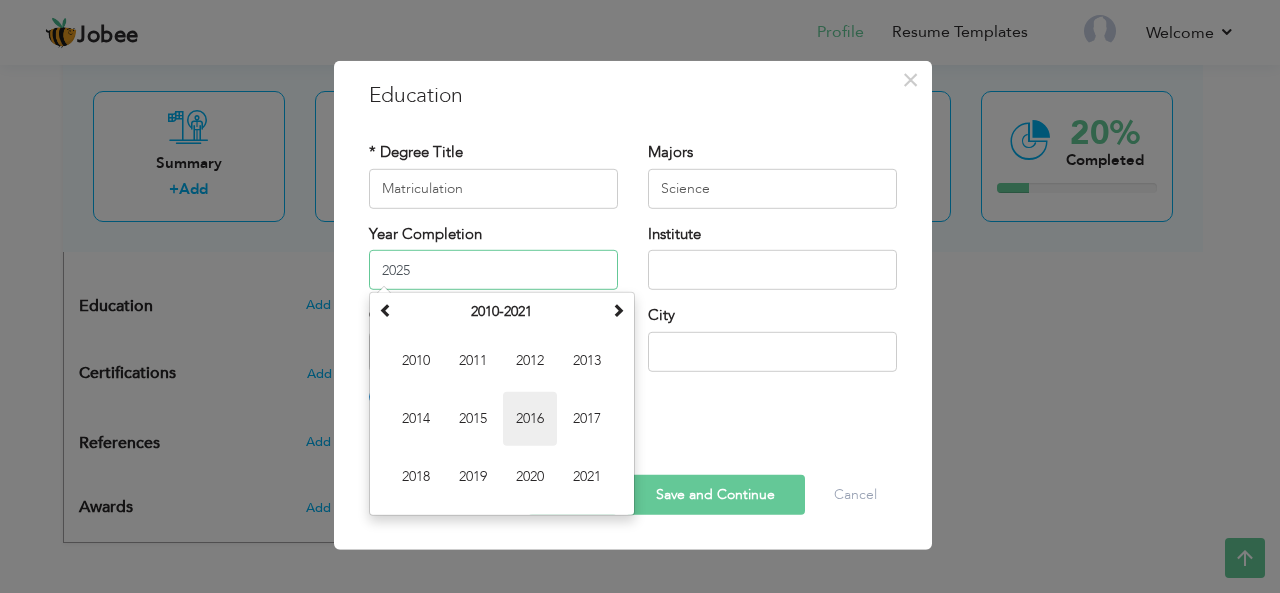 click on "2016" at bounding box center (530, 419) 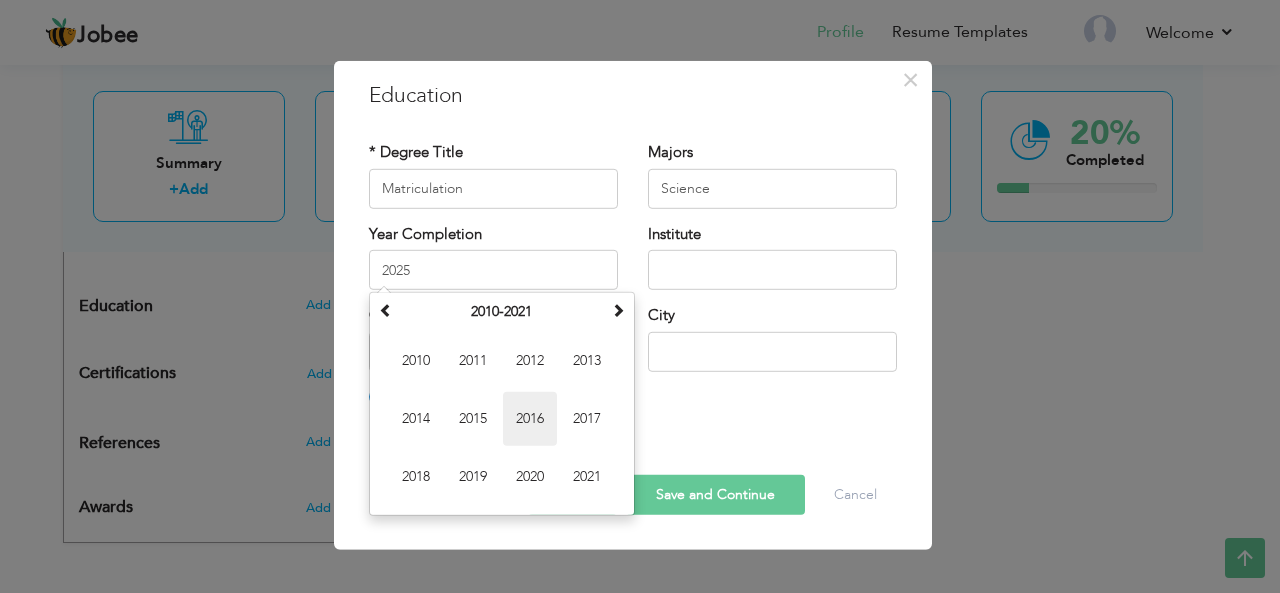 type on "2016" 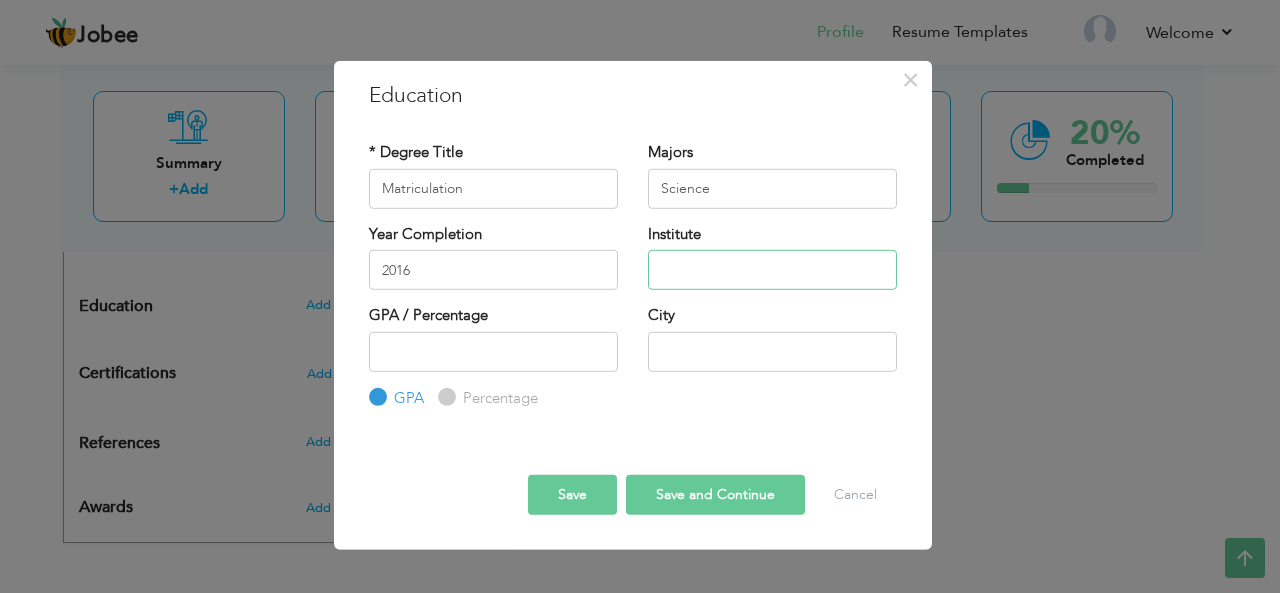 click at bounding box center [772, 270] 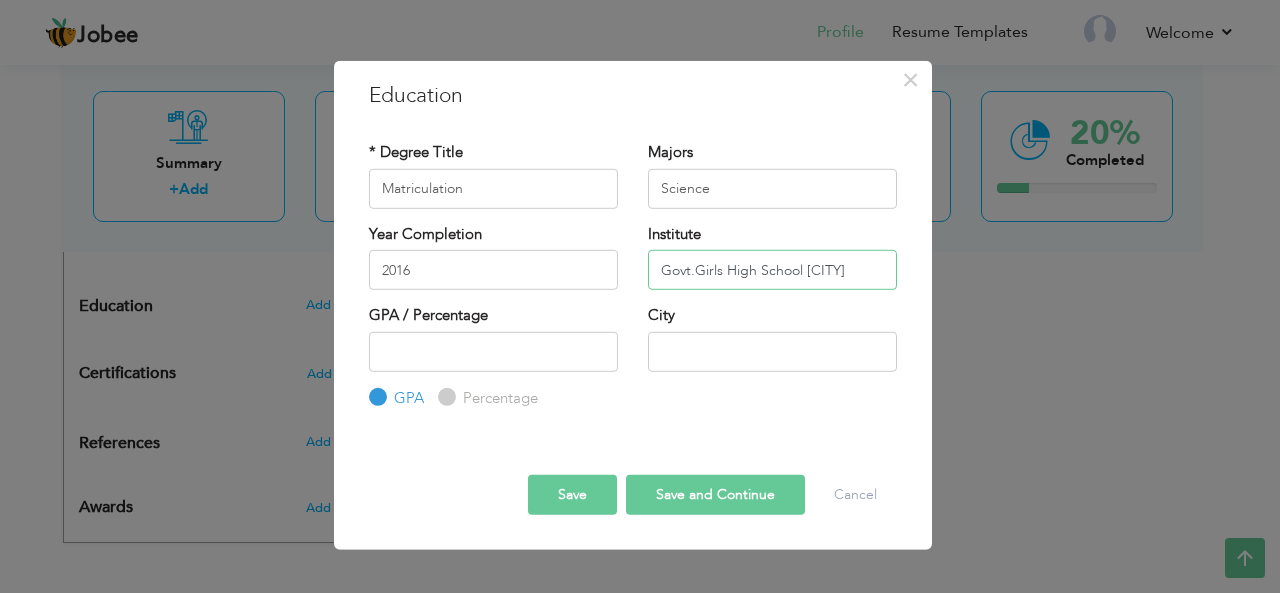 click on "Govt.Girls High School Harapa" at bounding box center [772, 270] 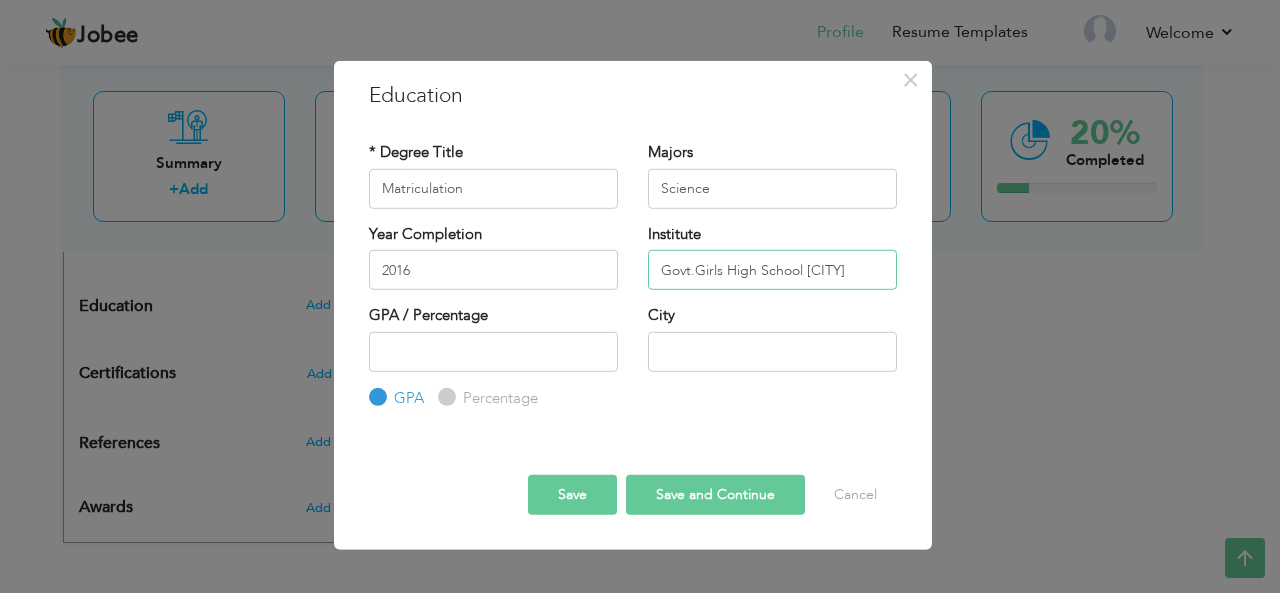 type on "Govt.Girls High School Harapa" 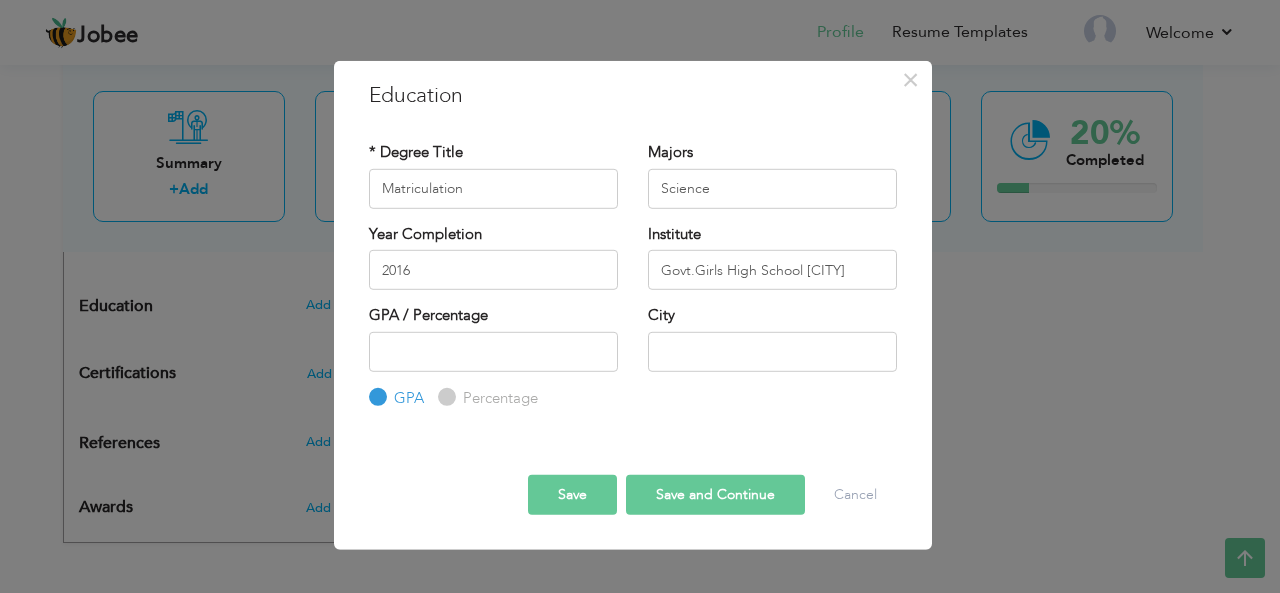 drag, startPoint x: 695, startPoint y: 261, endPoint x: 486, endPoint y: 371, distance: 236.18002 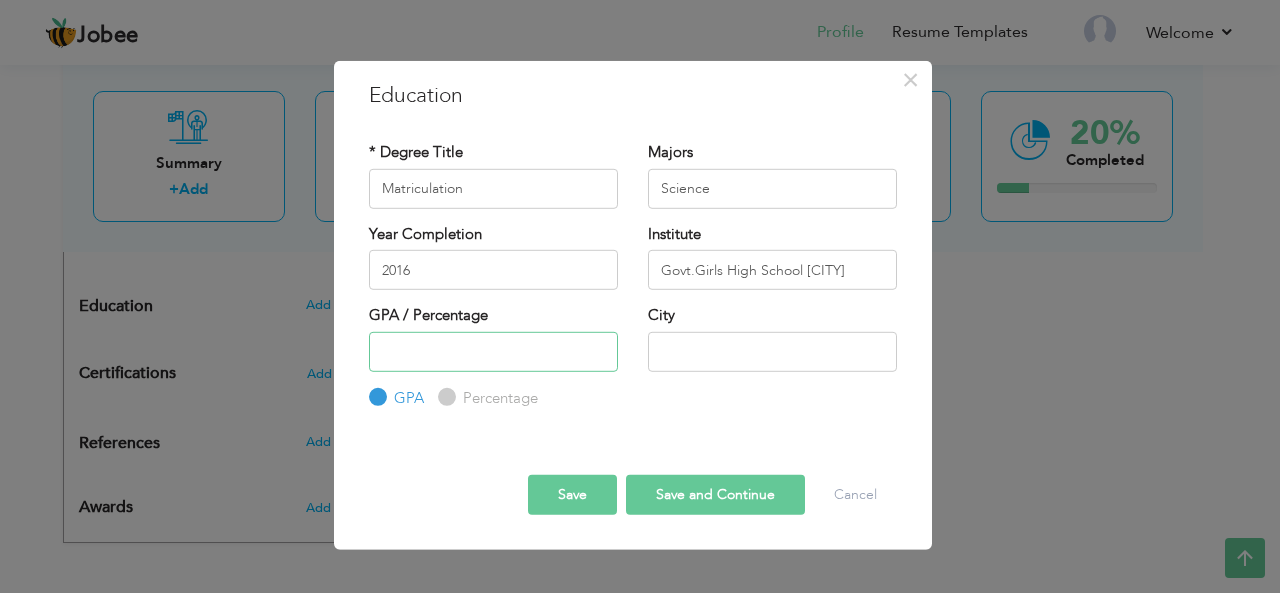click at bounding box center (493, 351) 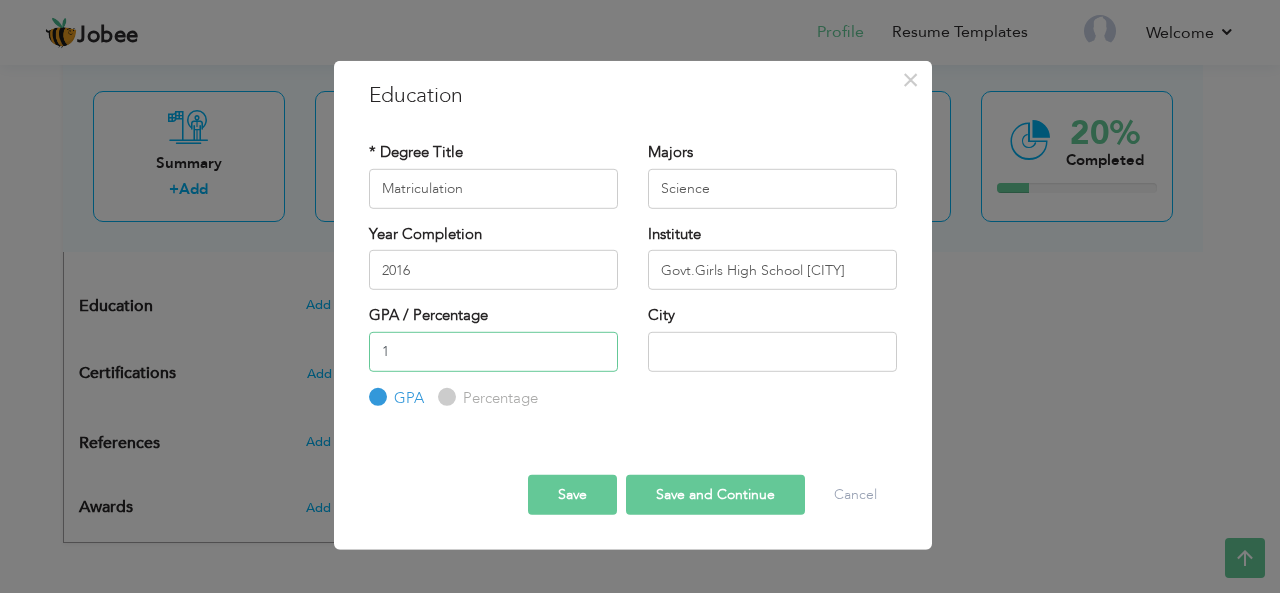 click on "1" at bounding box center (493, 351) 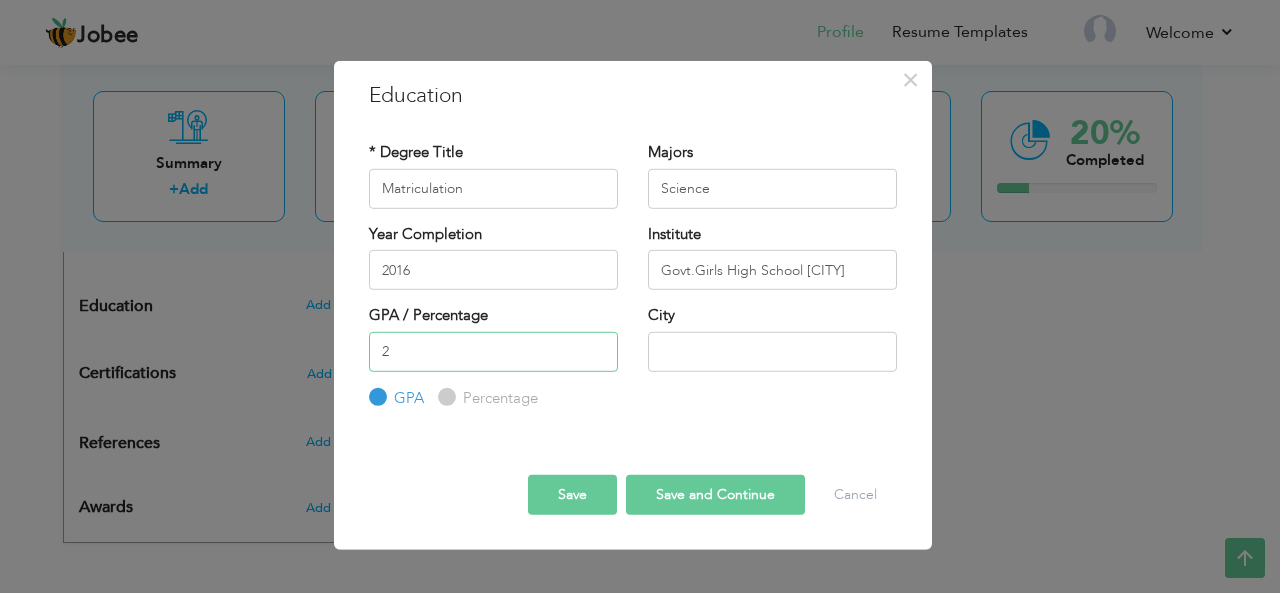 type on "2" 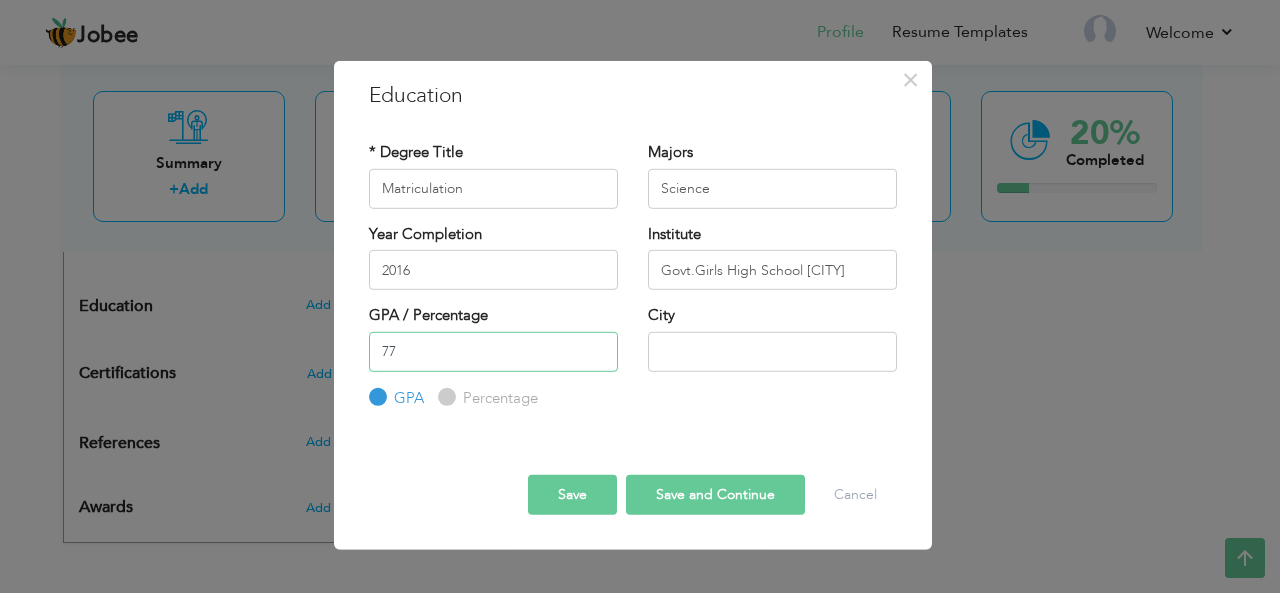type on "77" 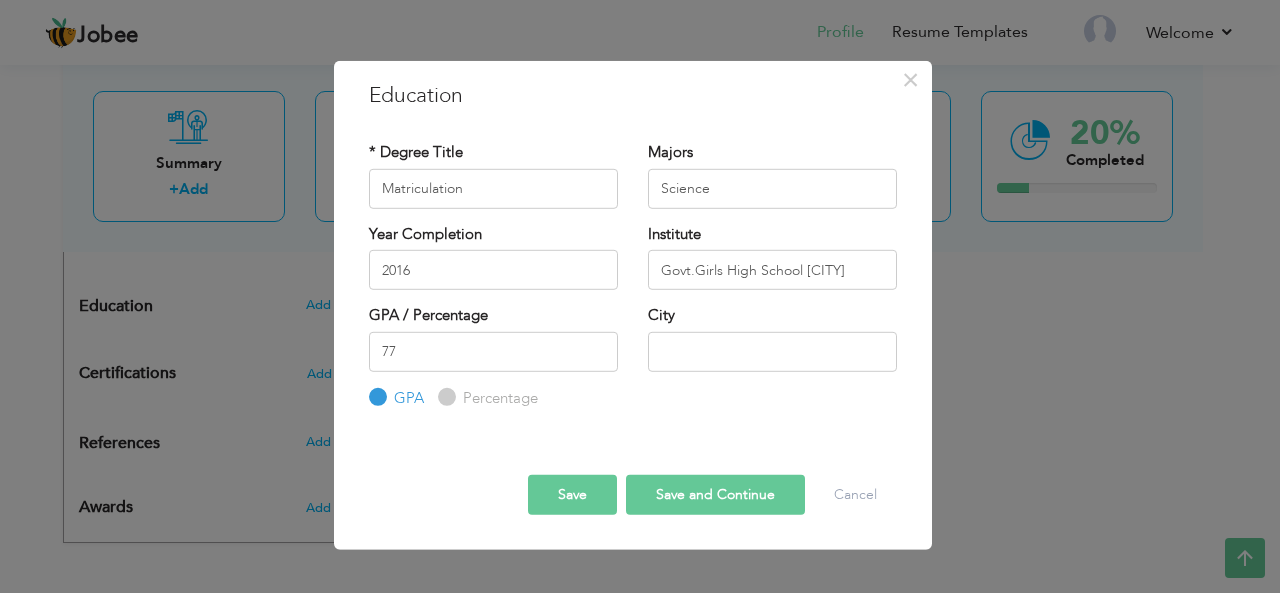 click on "Percentage" at bounding box center (488, 398) 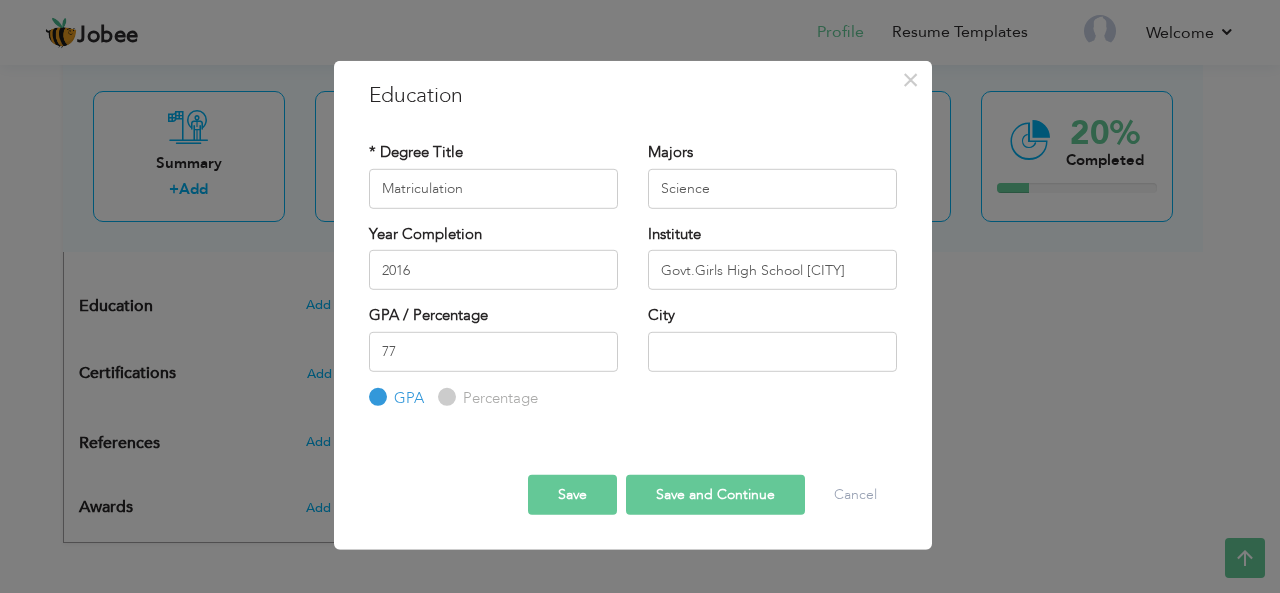 click on "Percentage" at bounding box center [444, 397] 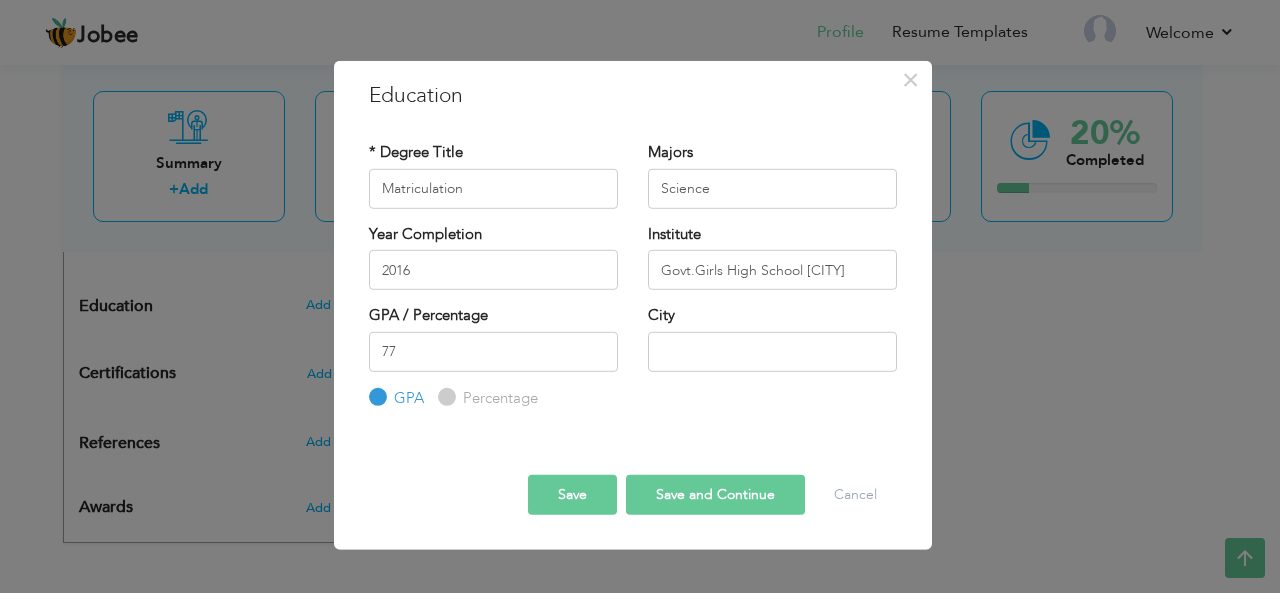 radio on "true" 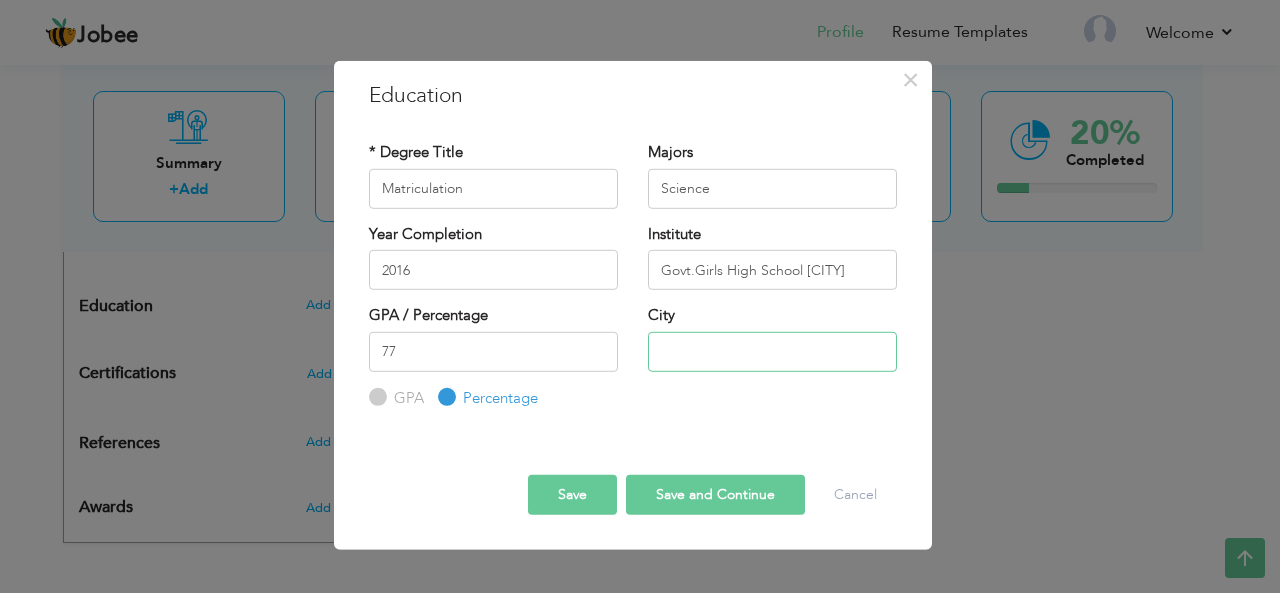click at bounding box center (772, 351) 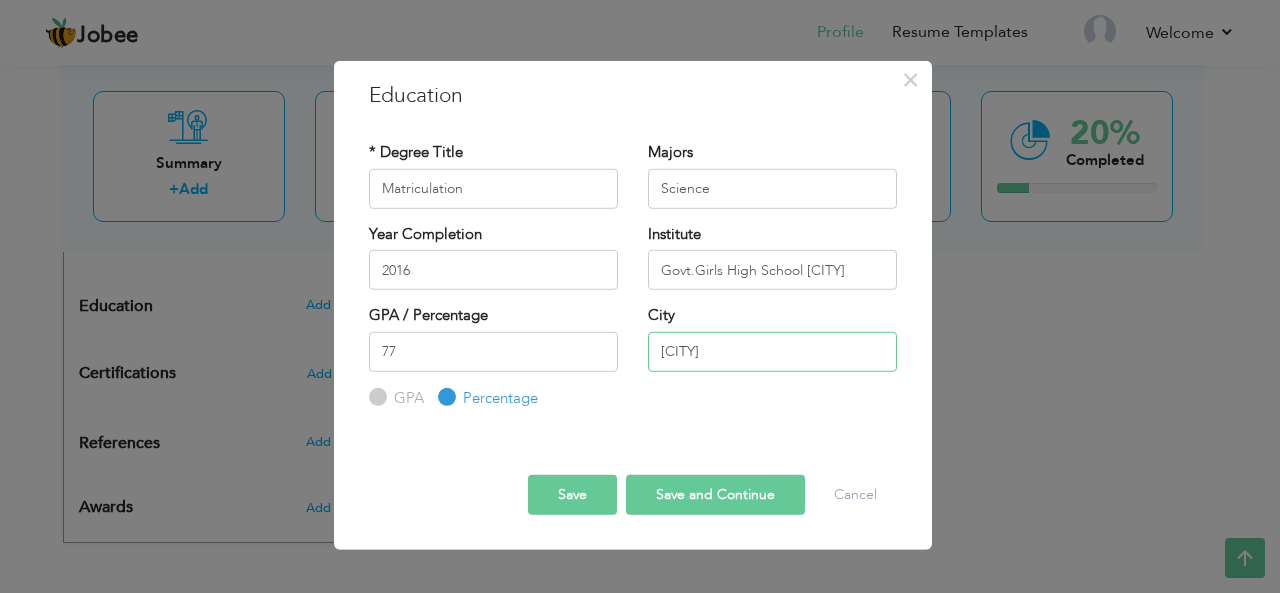 drag, startPoint x: 736, startPoint y: 351, endPoint x: 620, endPoint y: 350, distance: 116.00431 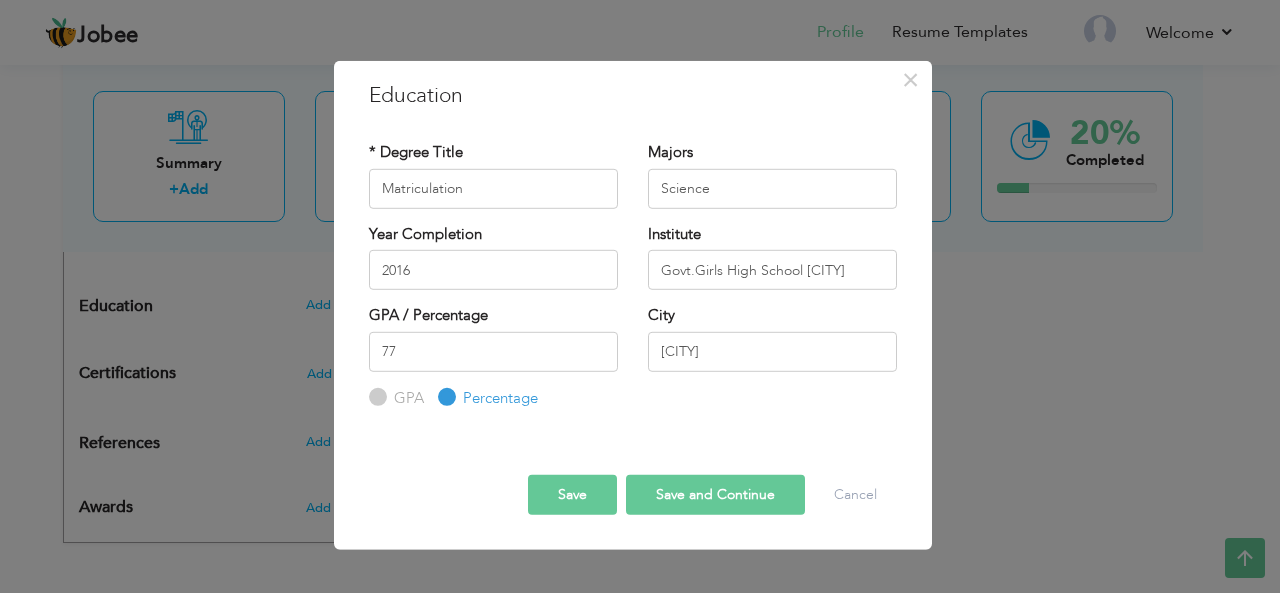 click on "Save and Continue" at bounding box center (715, 495) 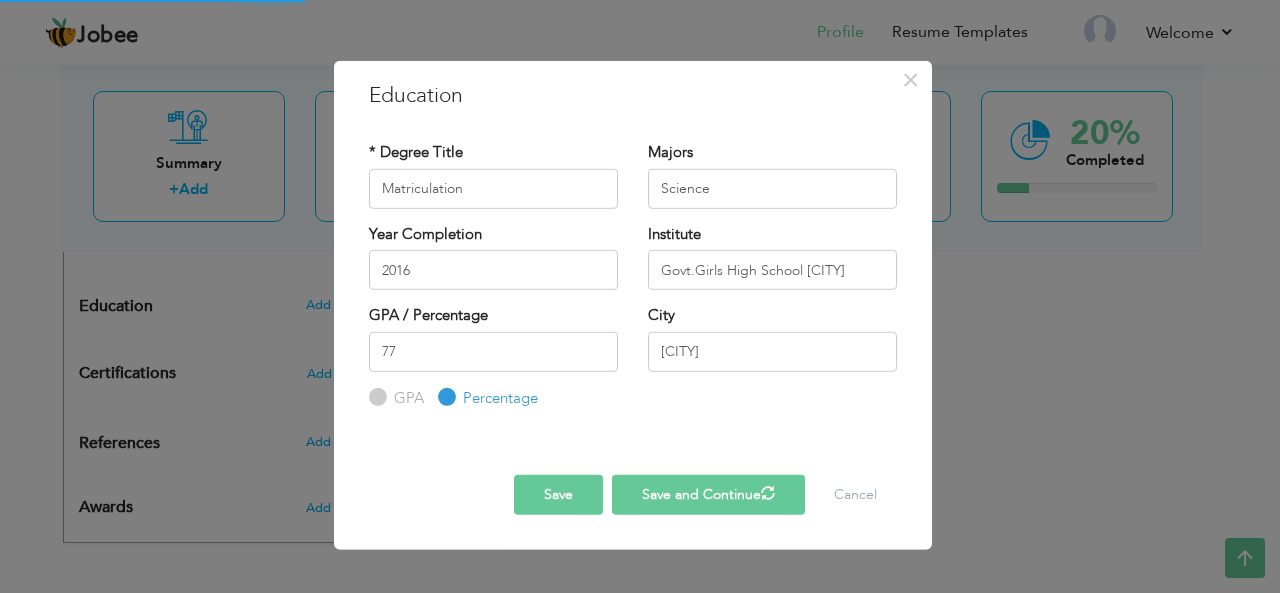 type 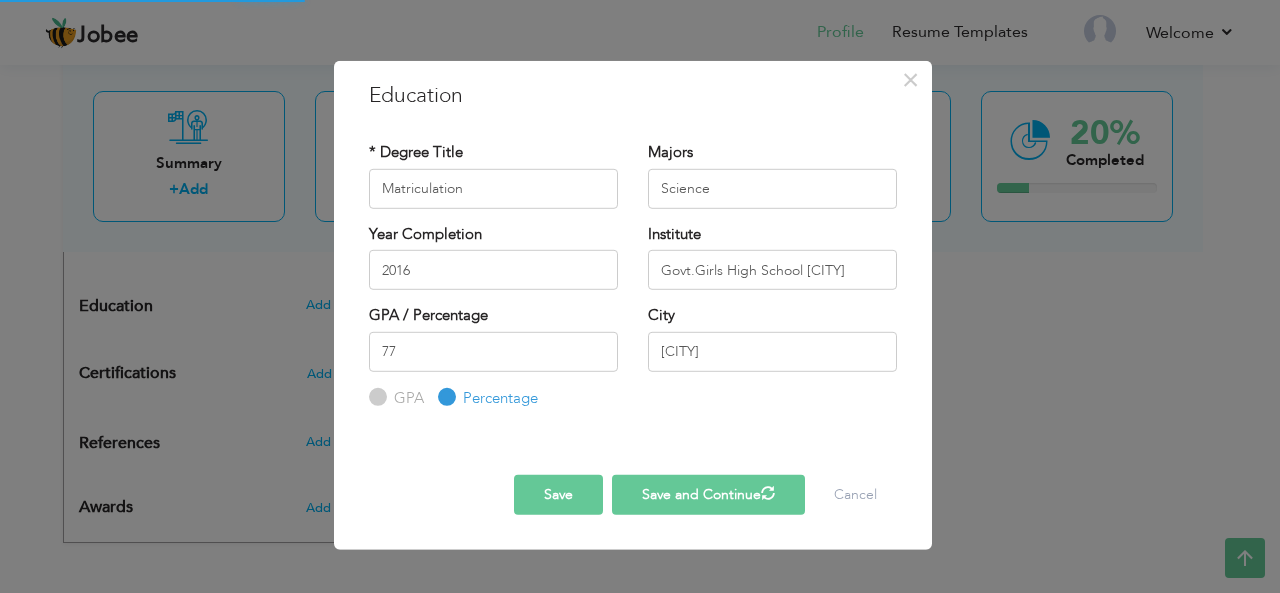 type 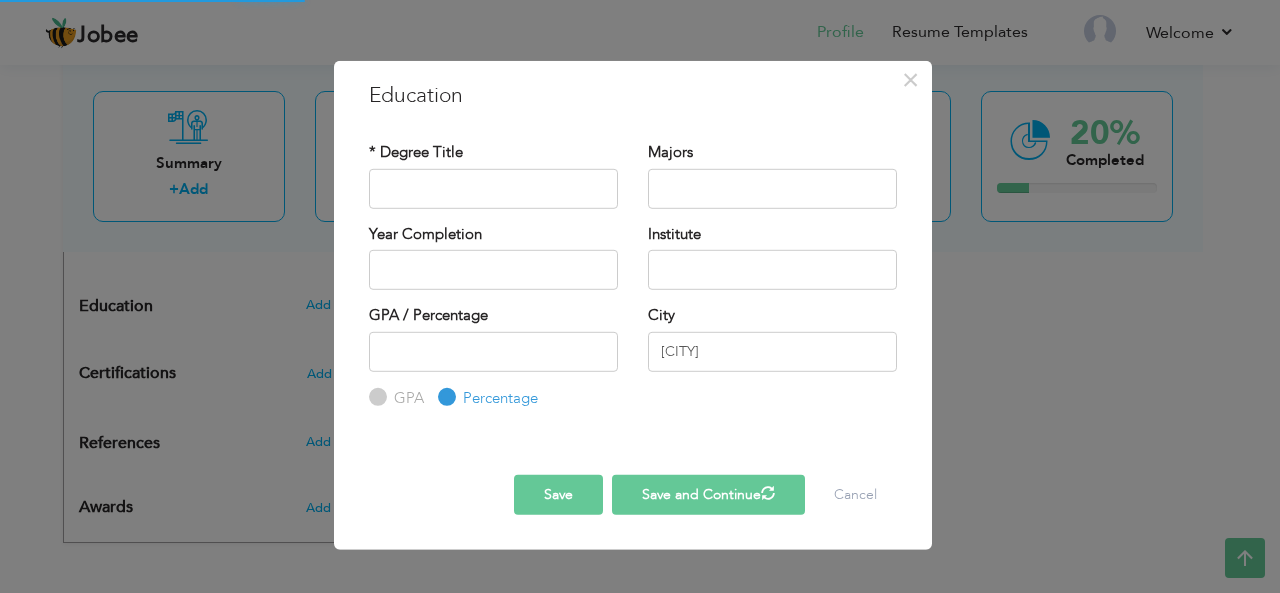 radio on "true" 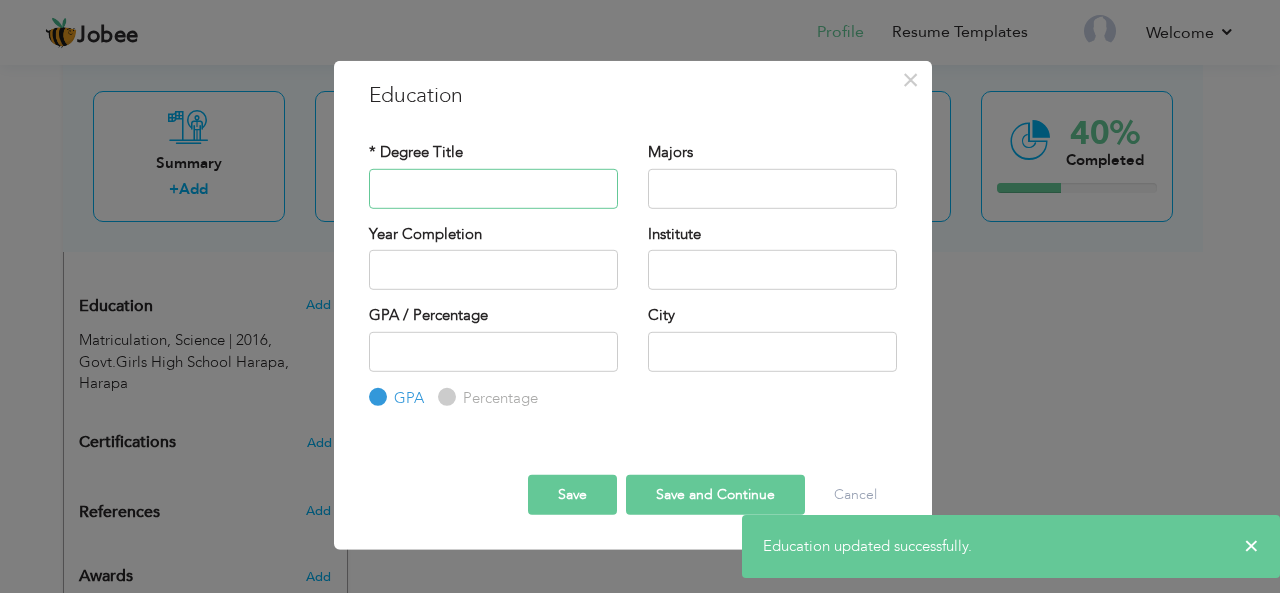 click at bounding box center [493, 188] 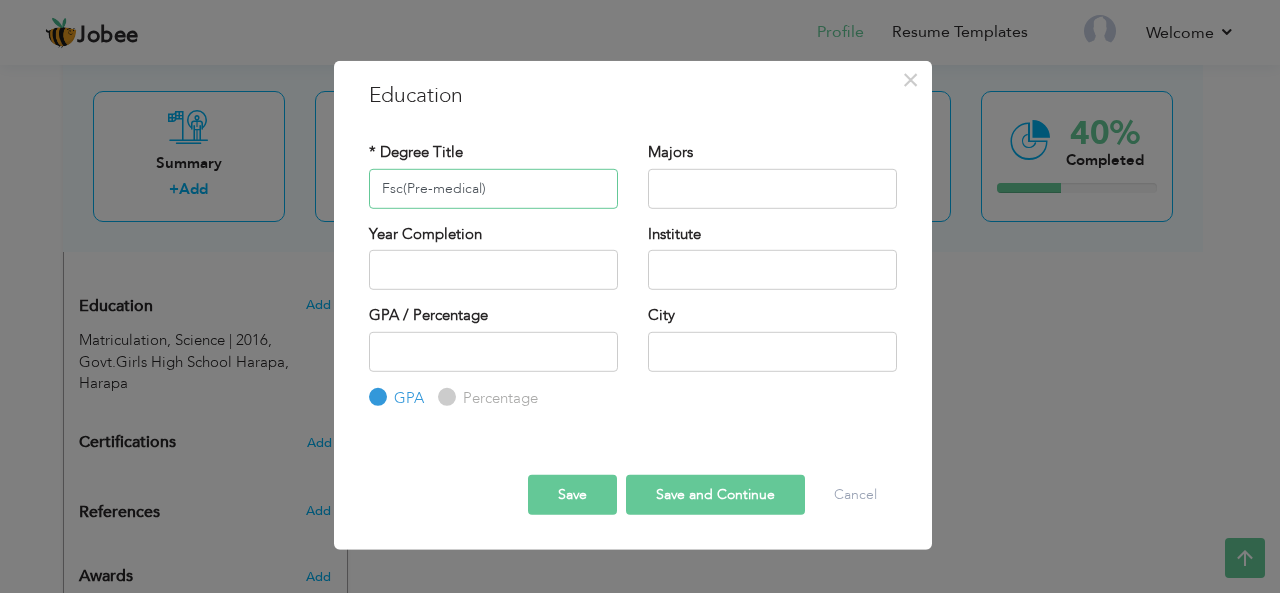 type on "Fsc(Pre-medical)" 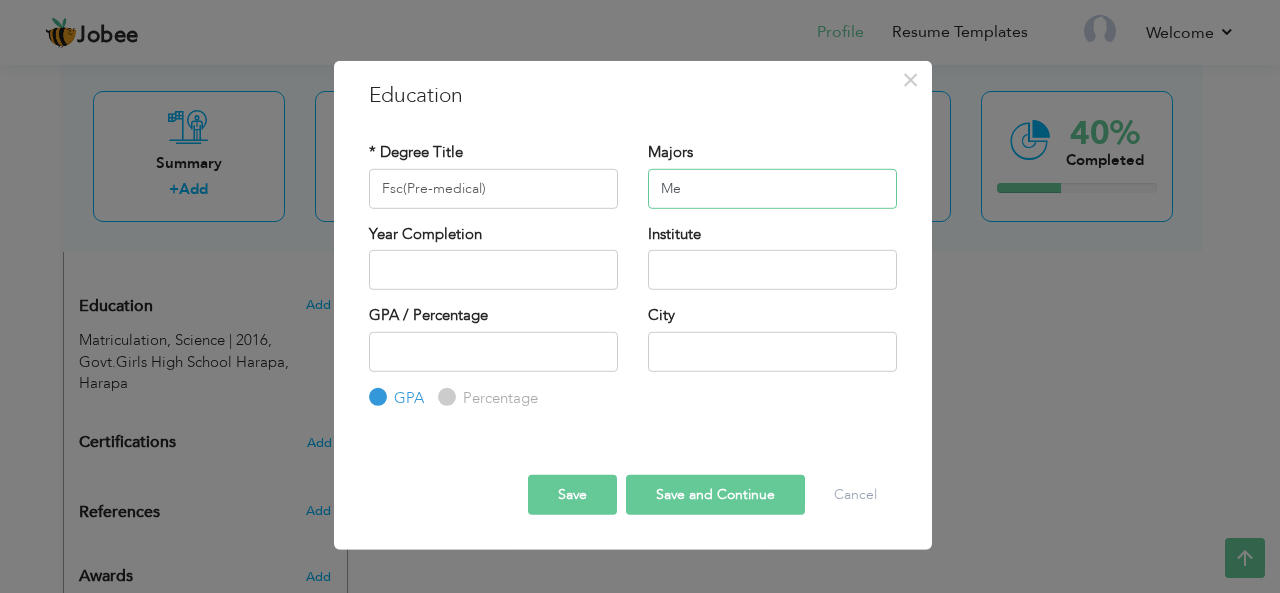 type on "M" 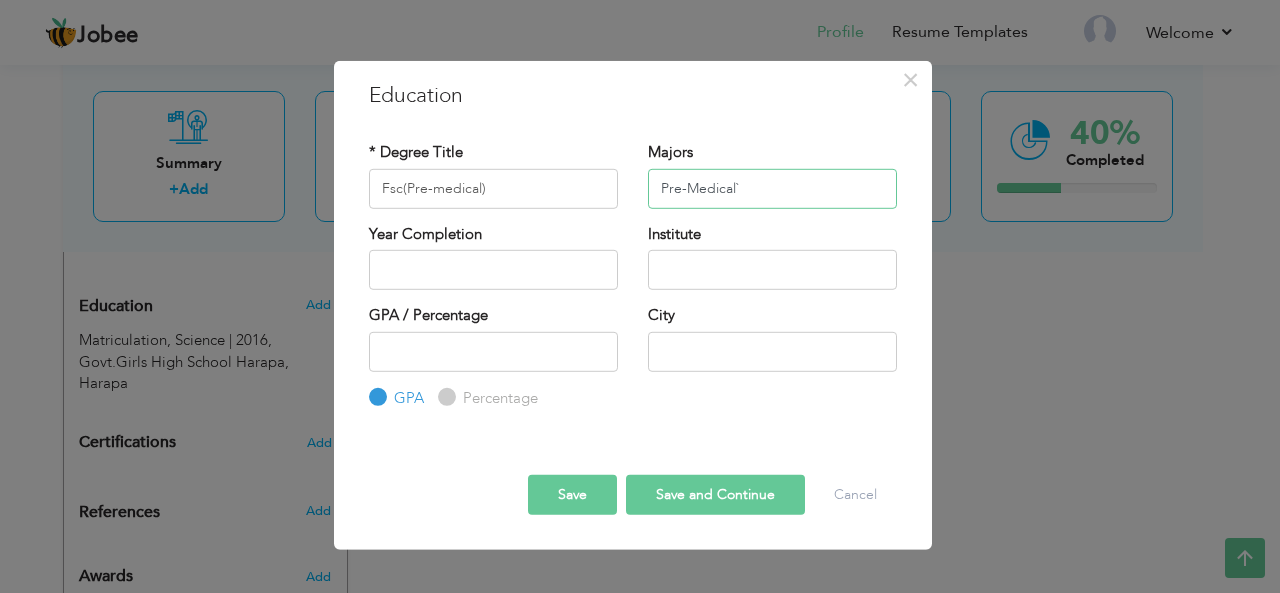 type on "Pre-Medical`" 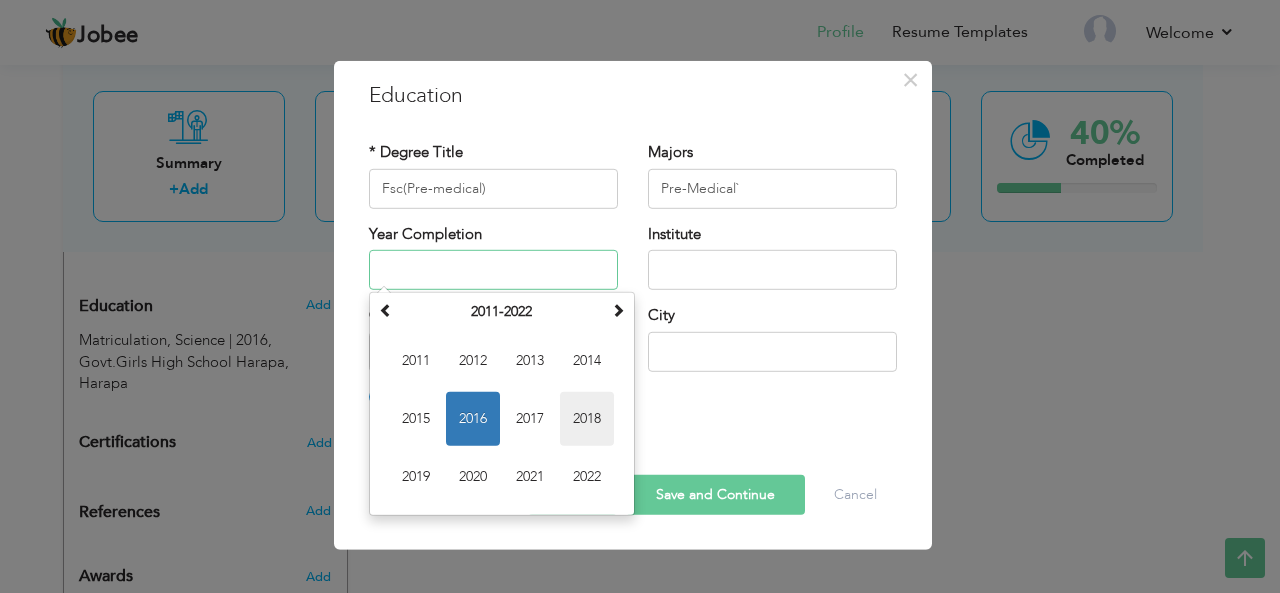 click on "2018" at bounding box center [587, 419] 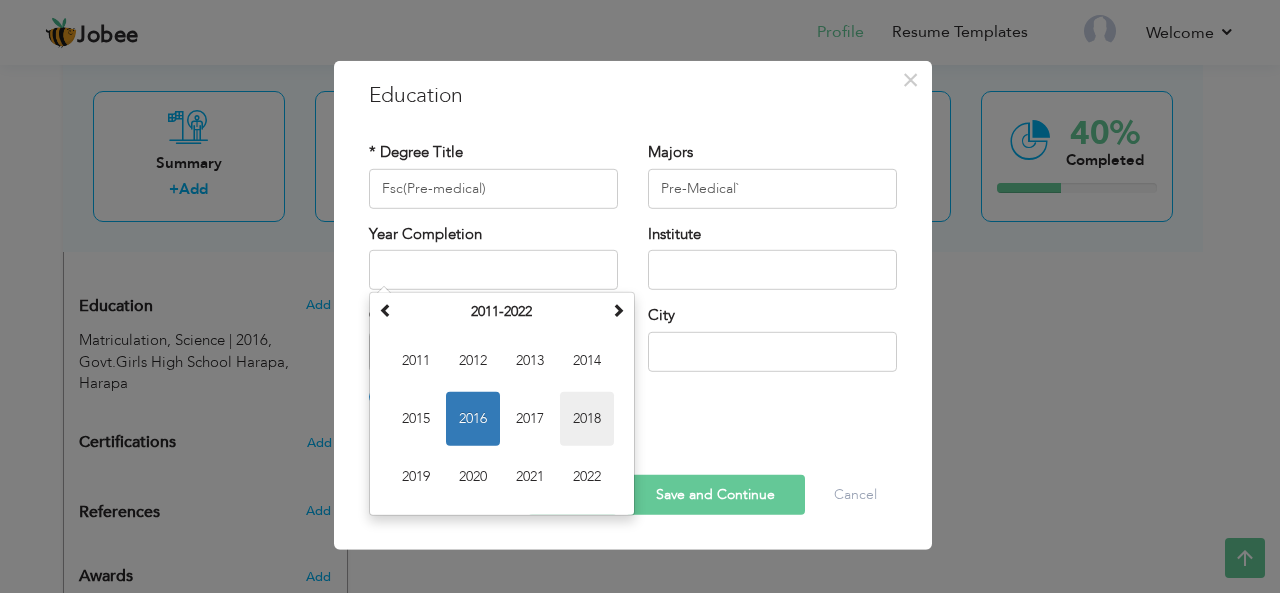 type on "2018" 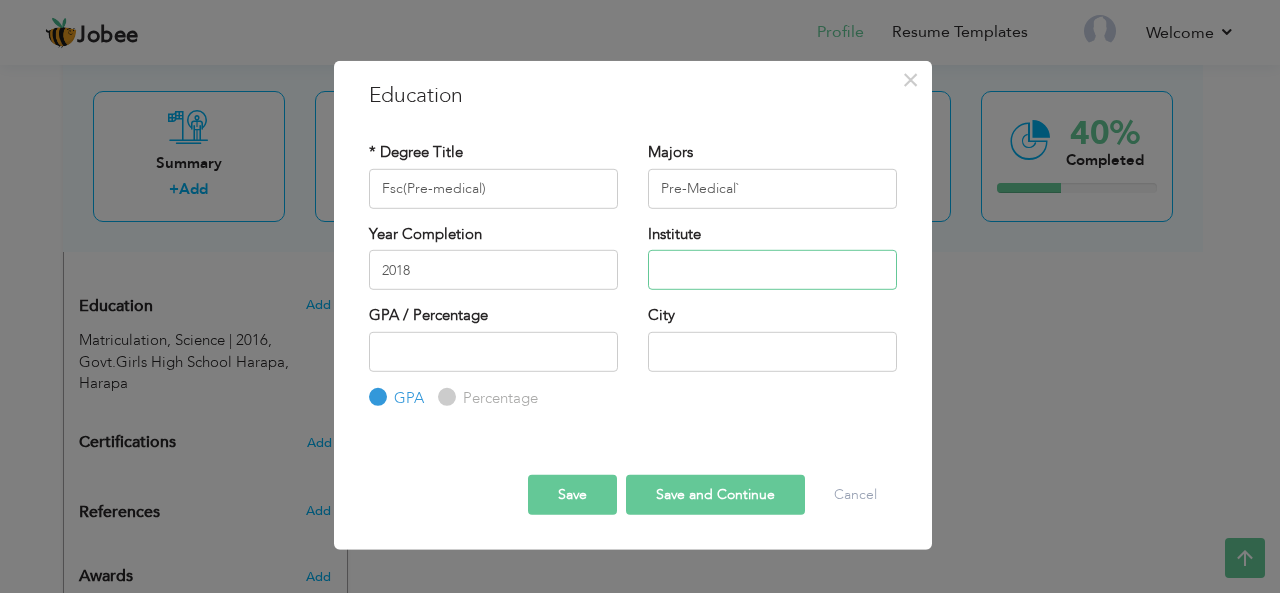 click at bounding box center (772, 270) 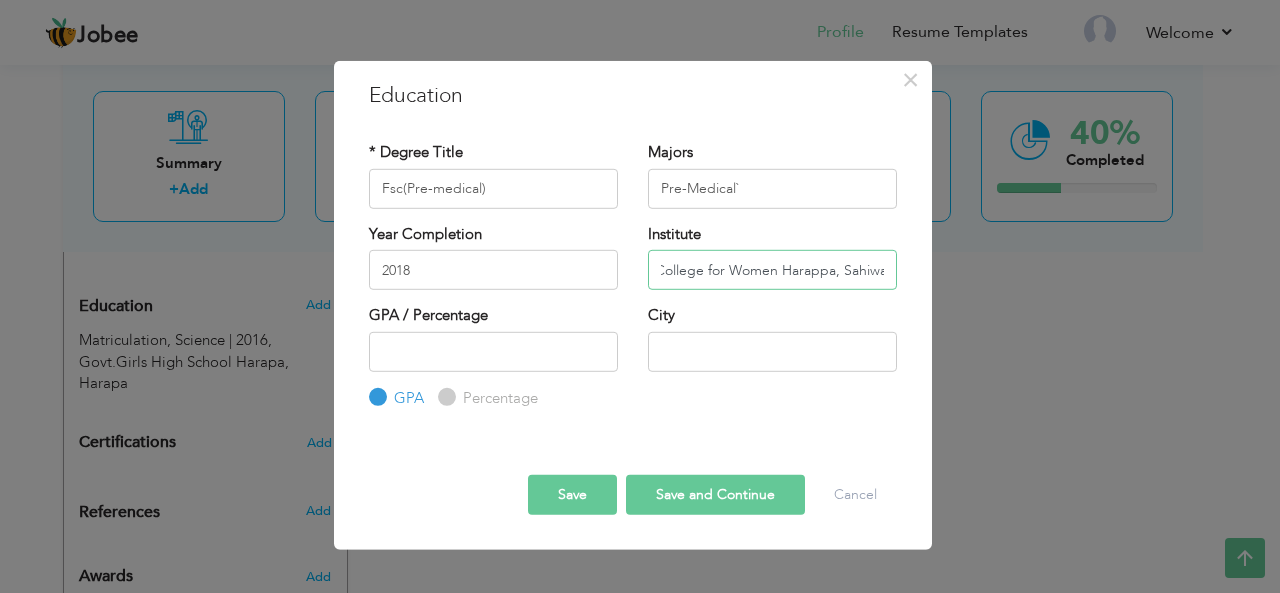 scroll, scrollTop: 0, scrollLeft: 43, axis: horizontal 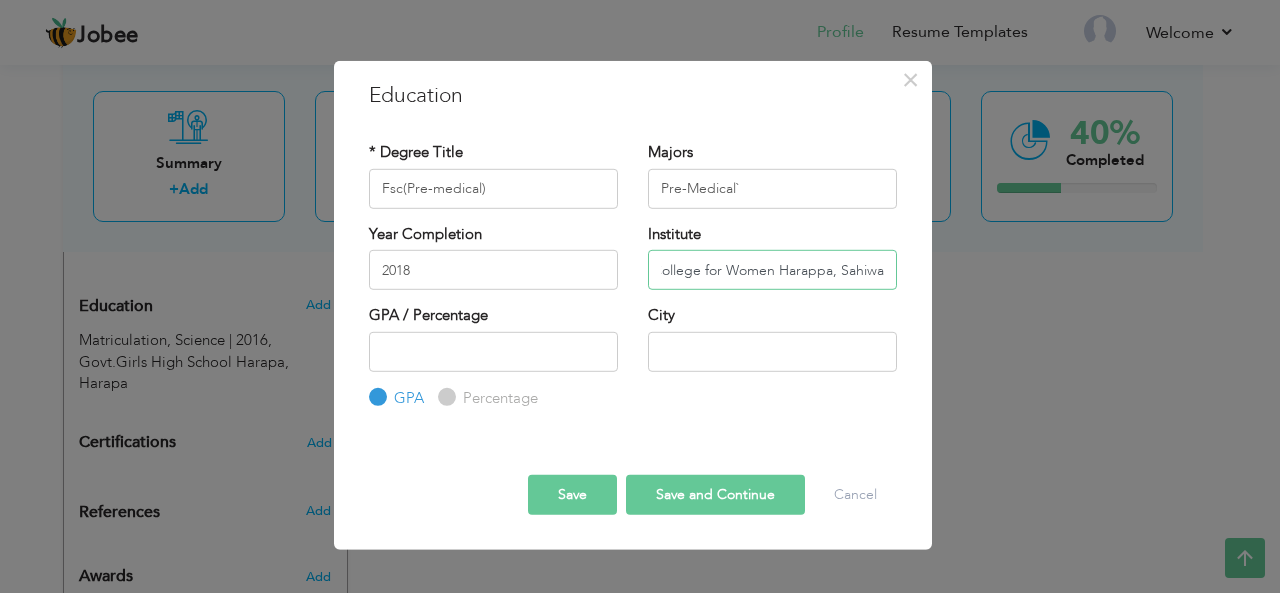 type on "Govt.College for Women Harappa, Sahiwal" 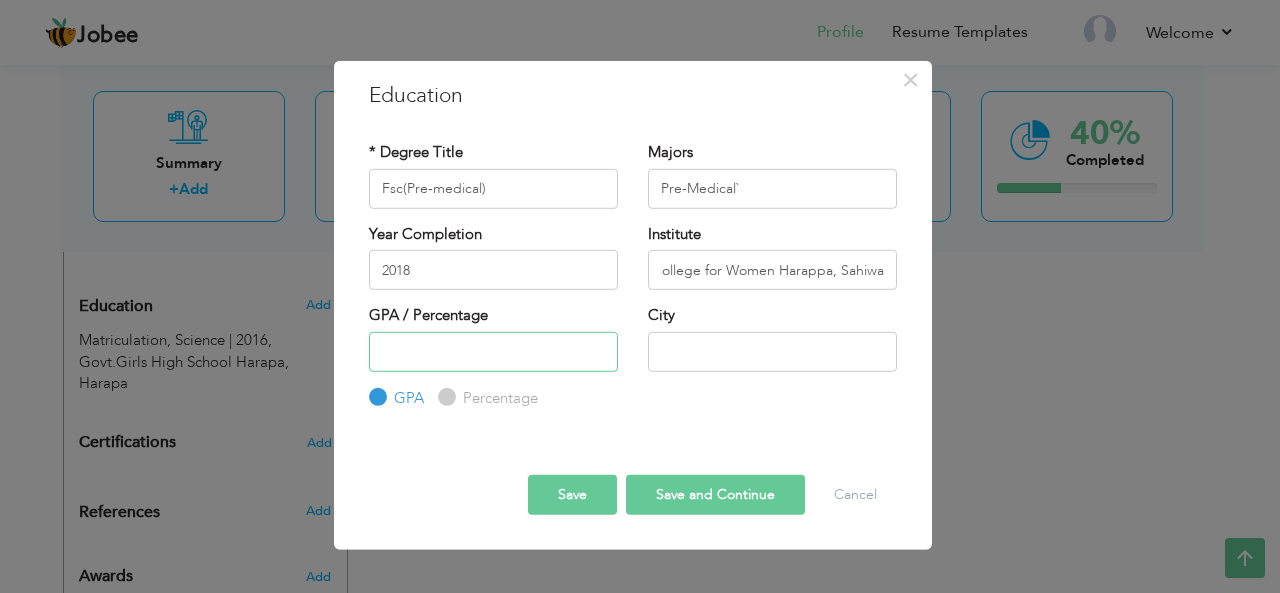 scroll, scrollTop: 0, scrollLeft: 0, axis: both 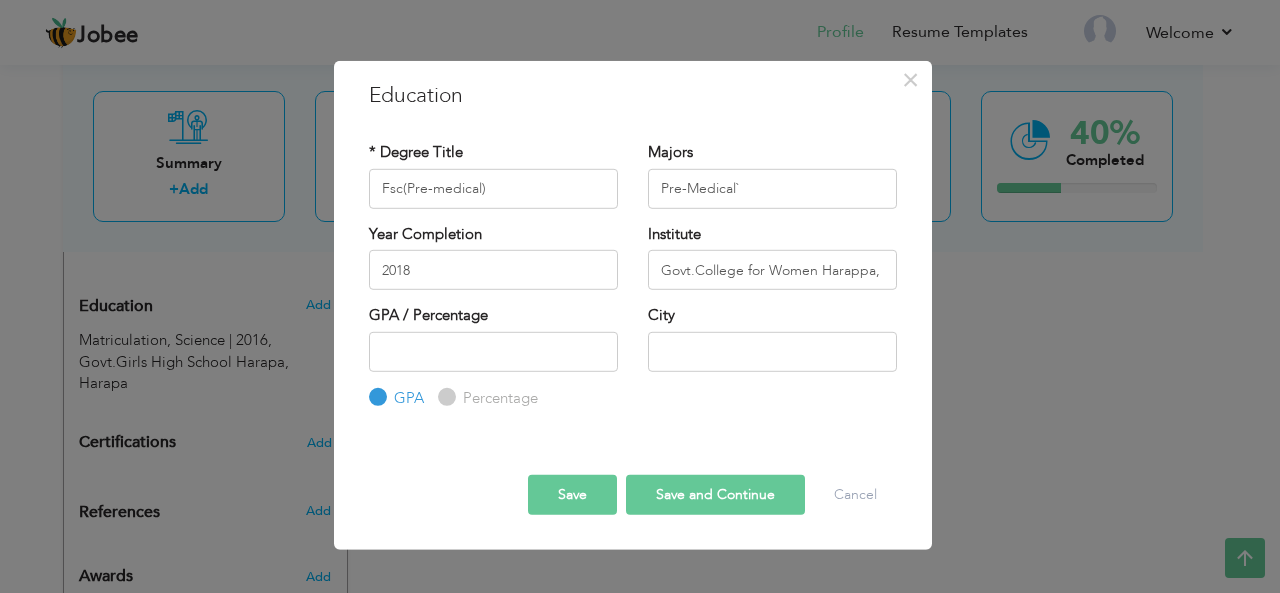 click on "Percentage" at bounding box center [498, 398] 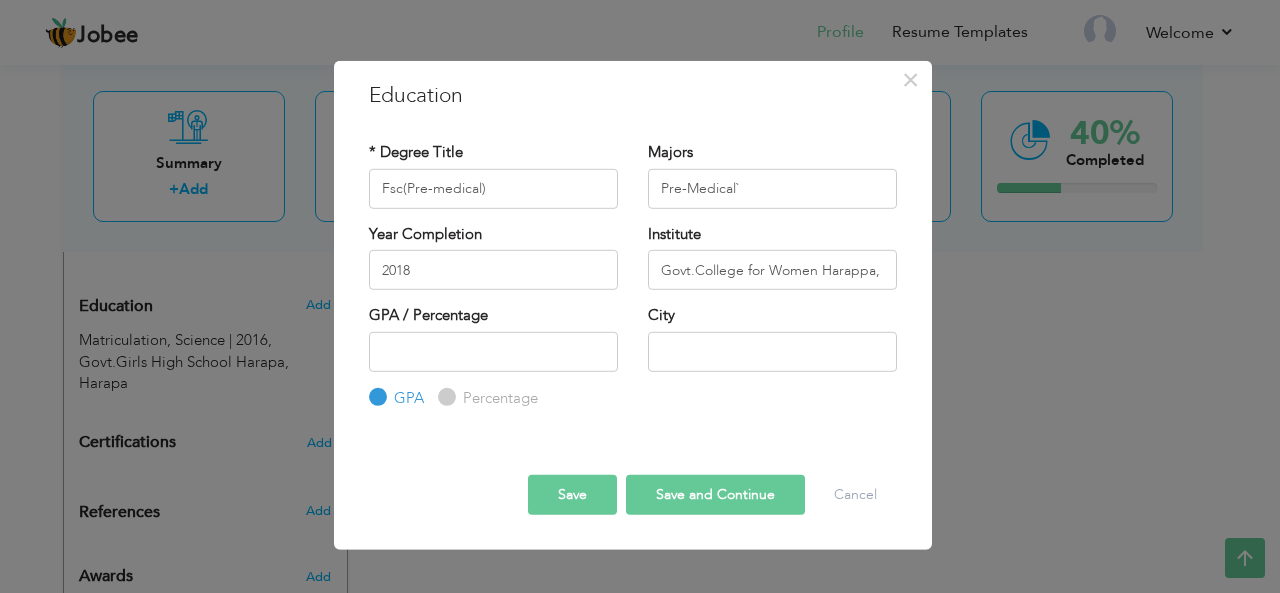 click on "Percentage" at bounding box center [444, 397] 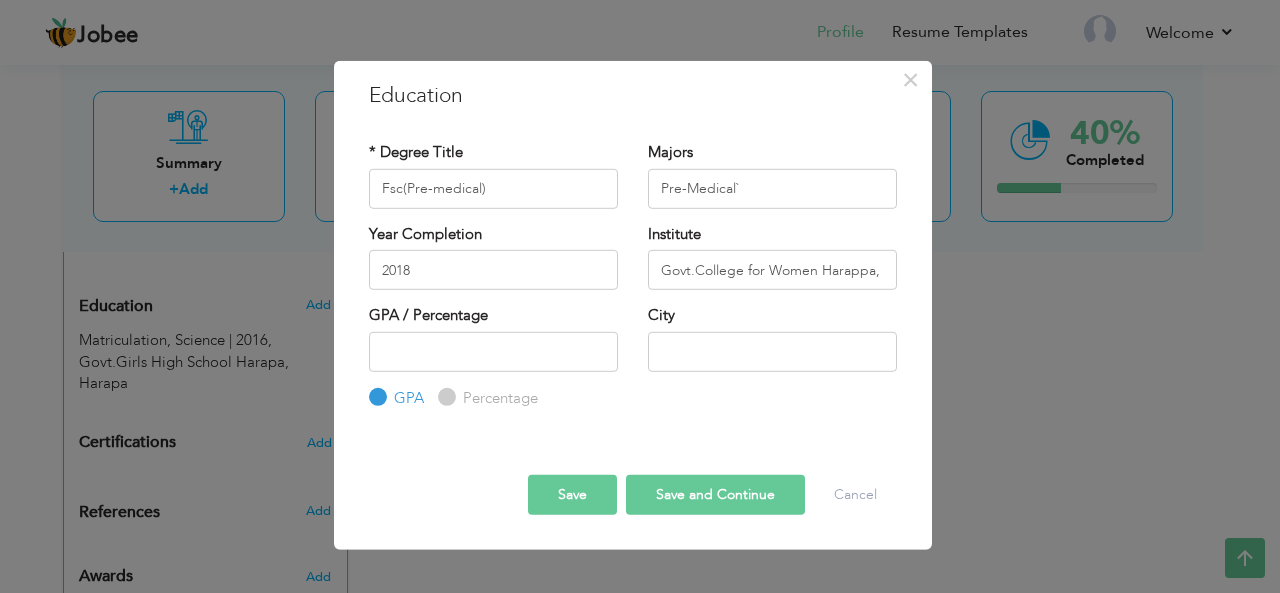 radio on "true" 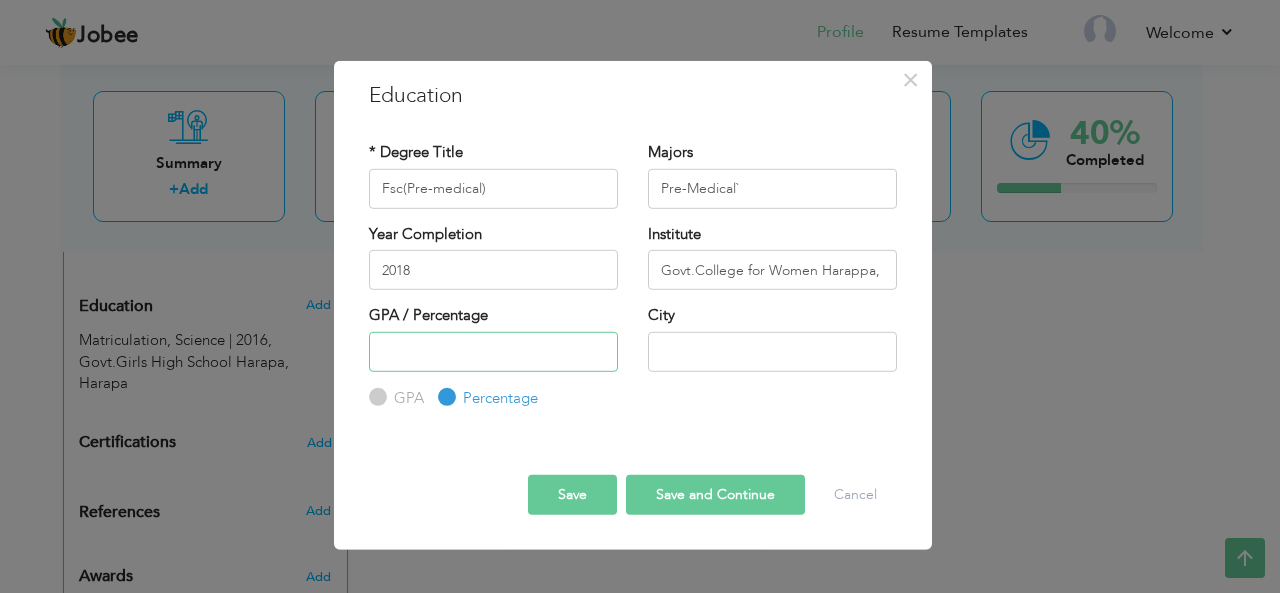 click at bounding box center (493, 351) 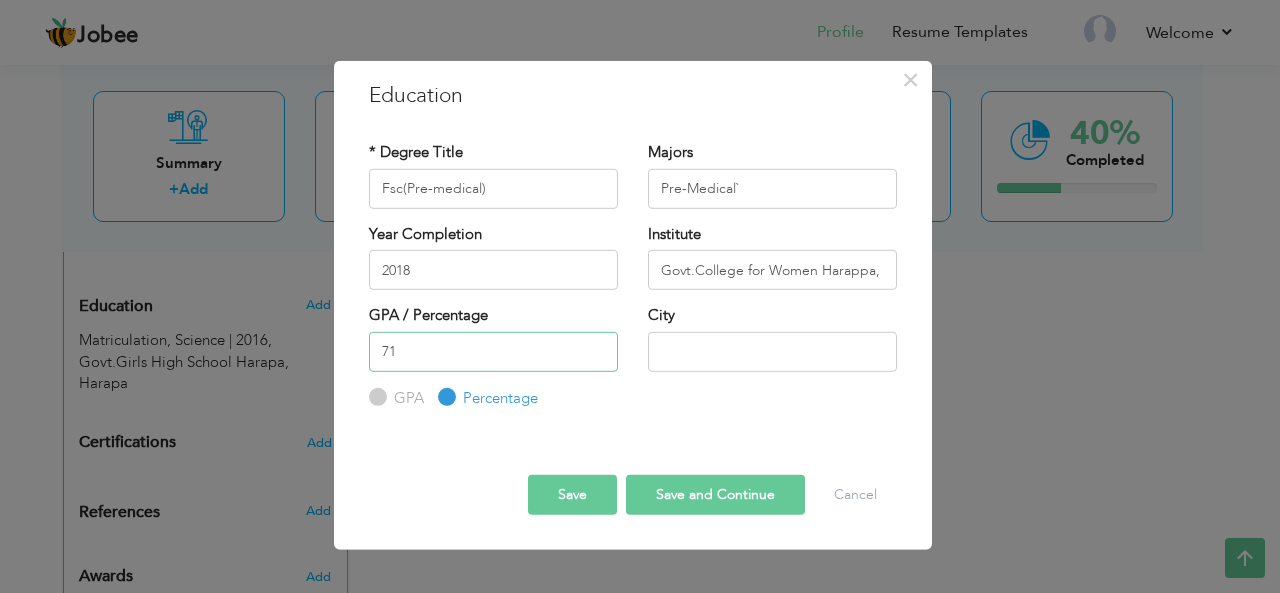 type on "71" 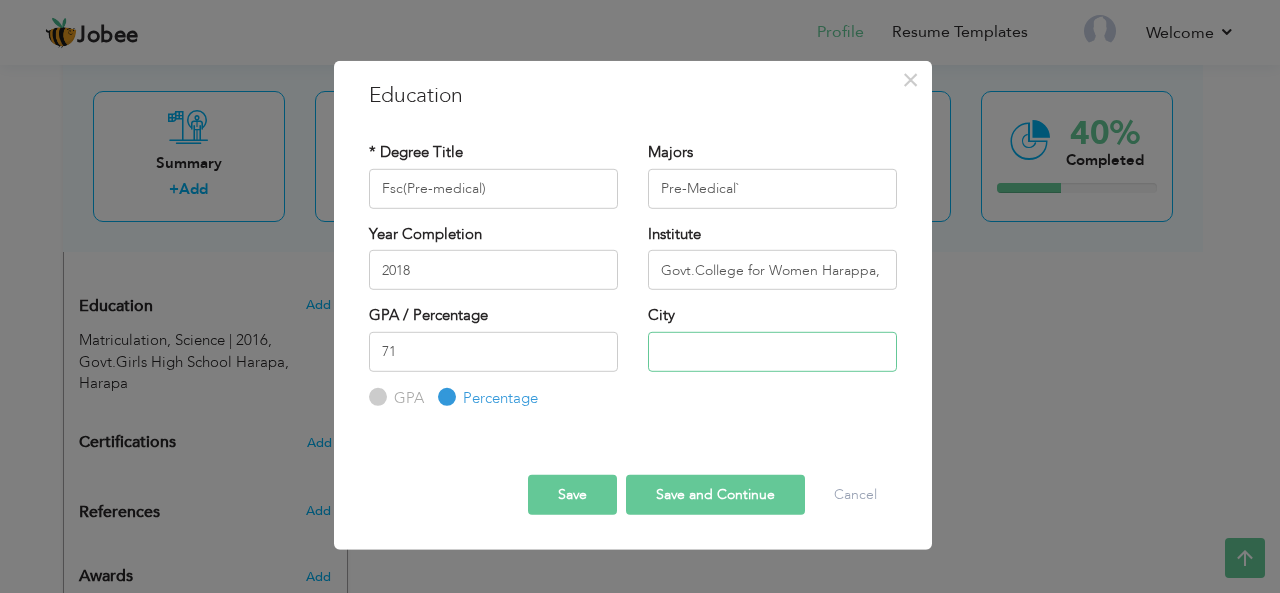 click at bounding box center [772, 351] 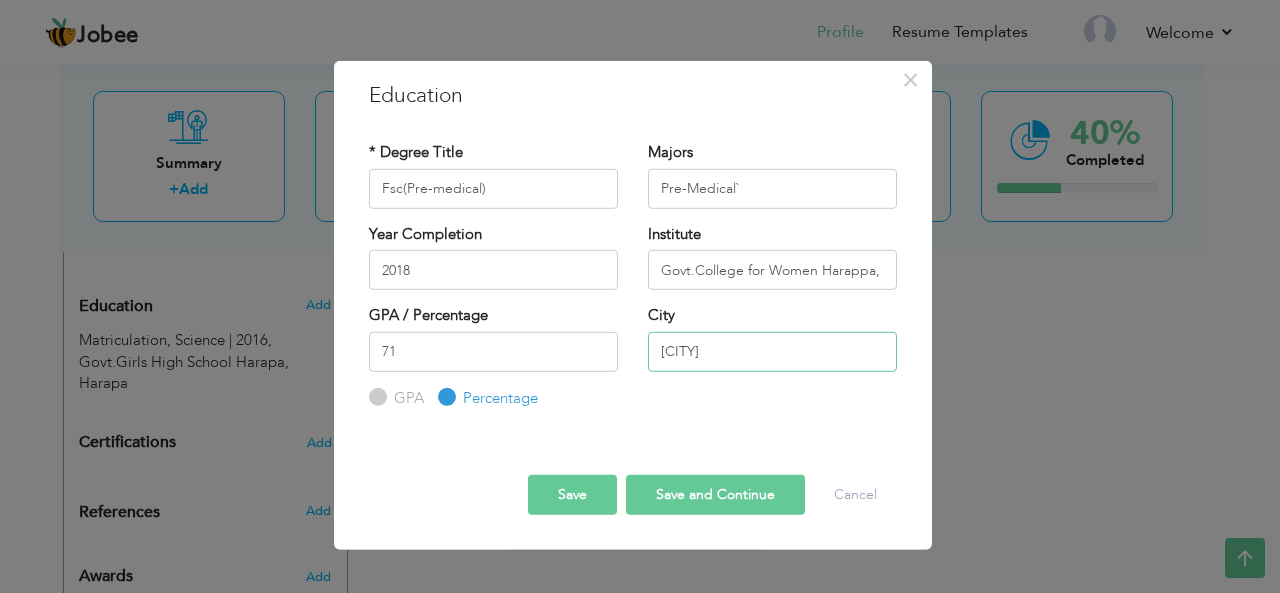 type on "Harappa" 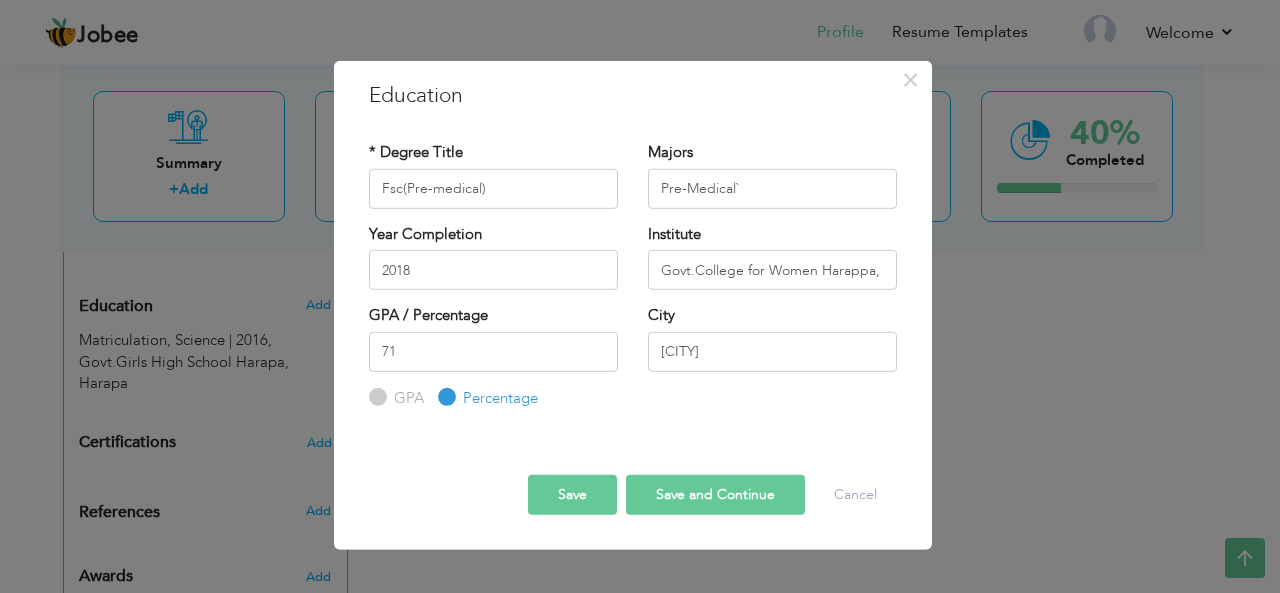 click on "Save and Continue" at bounding box center [715, 495] 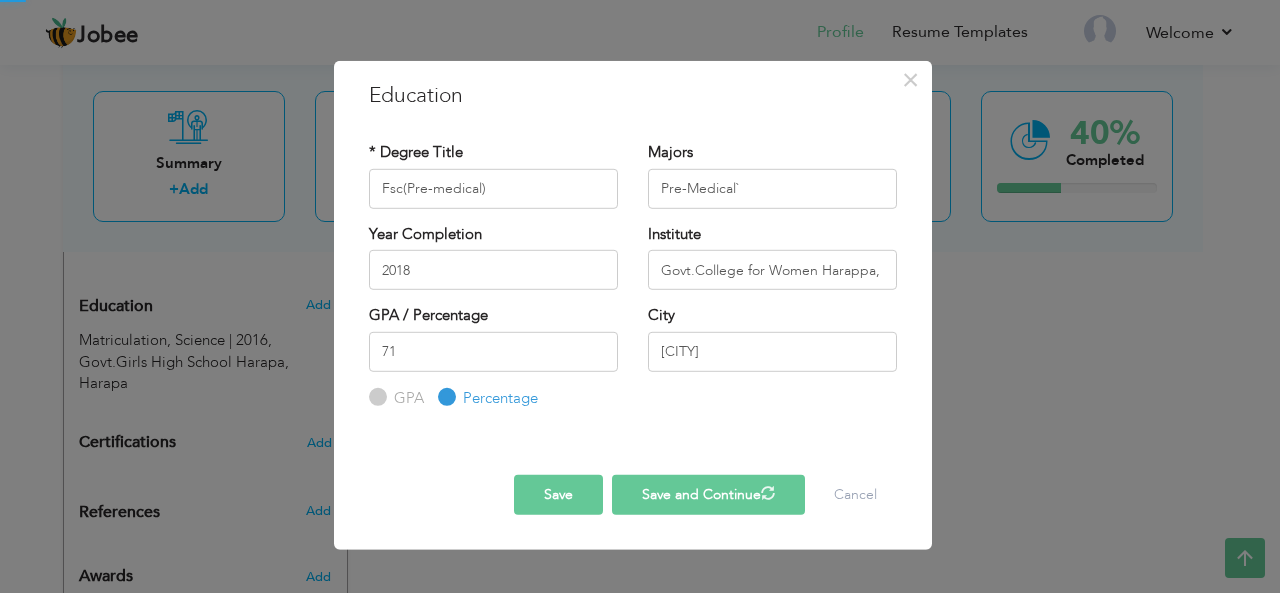 type 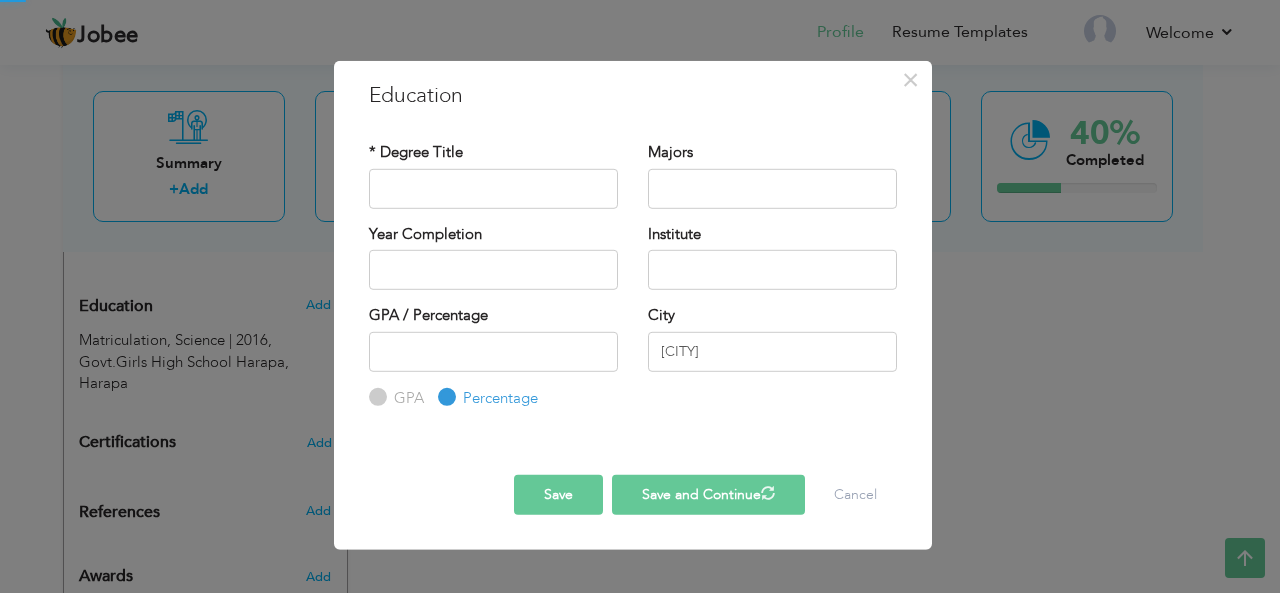 radio on "true" 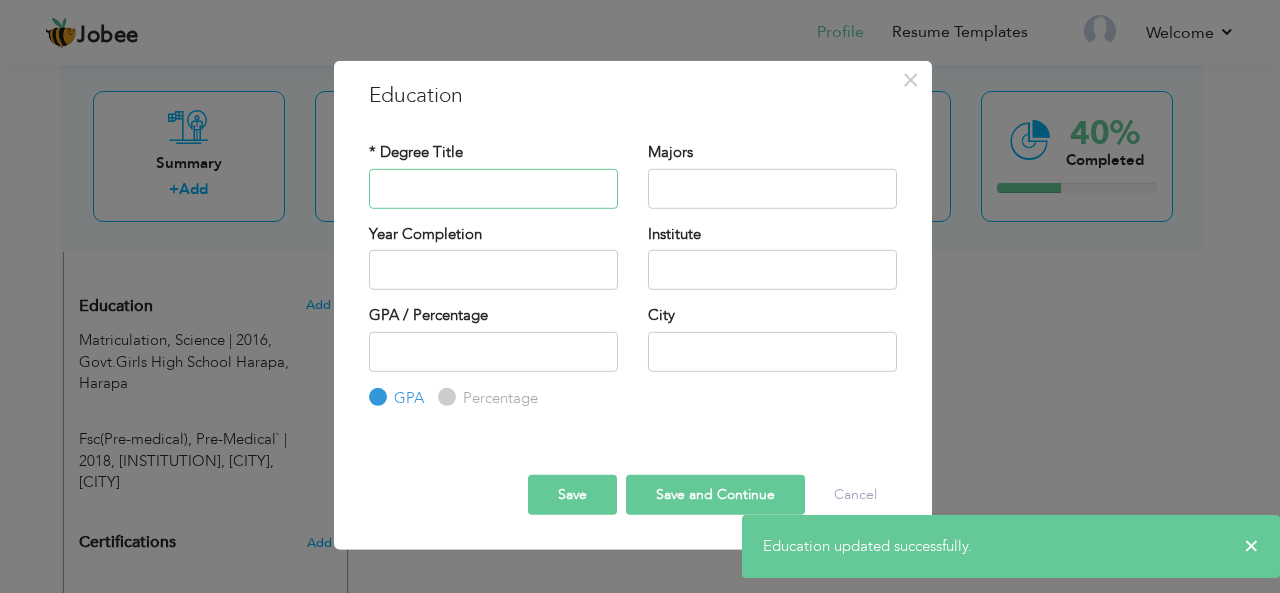 click at bounding box center (493, 188) 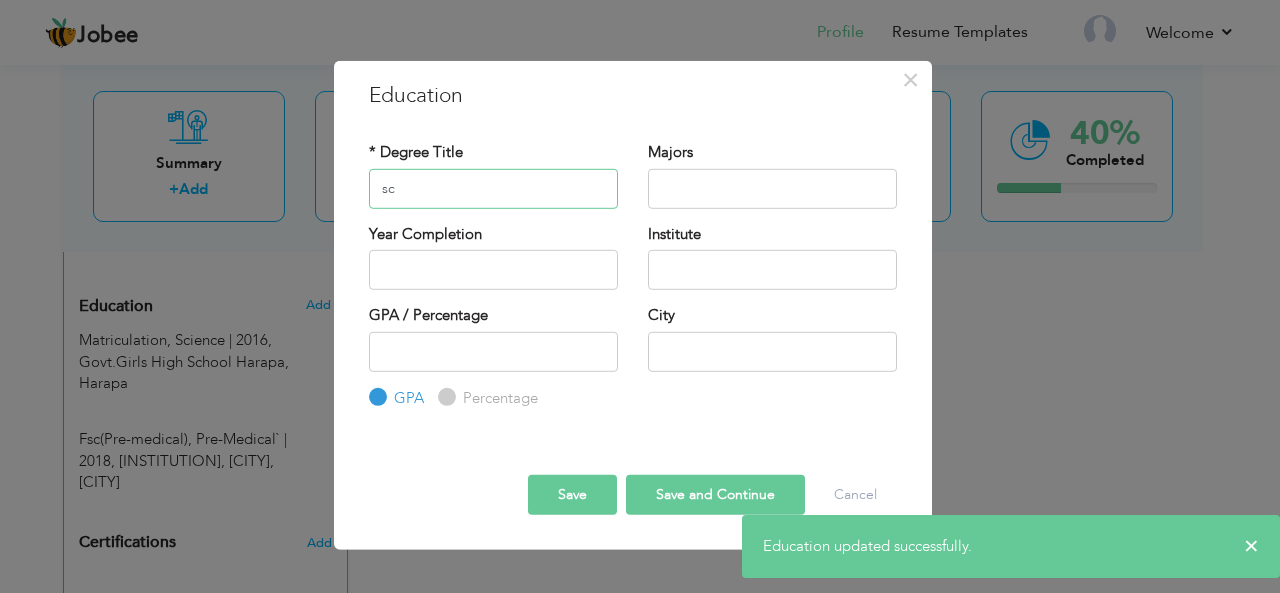 type on "s" 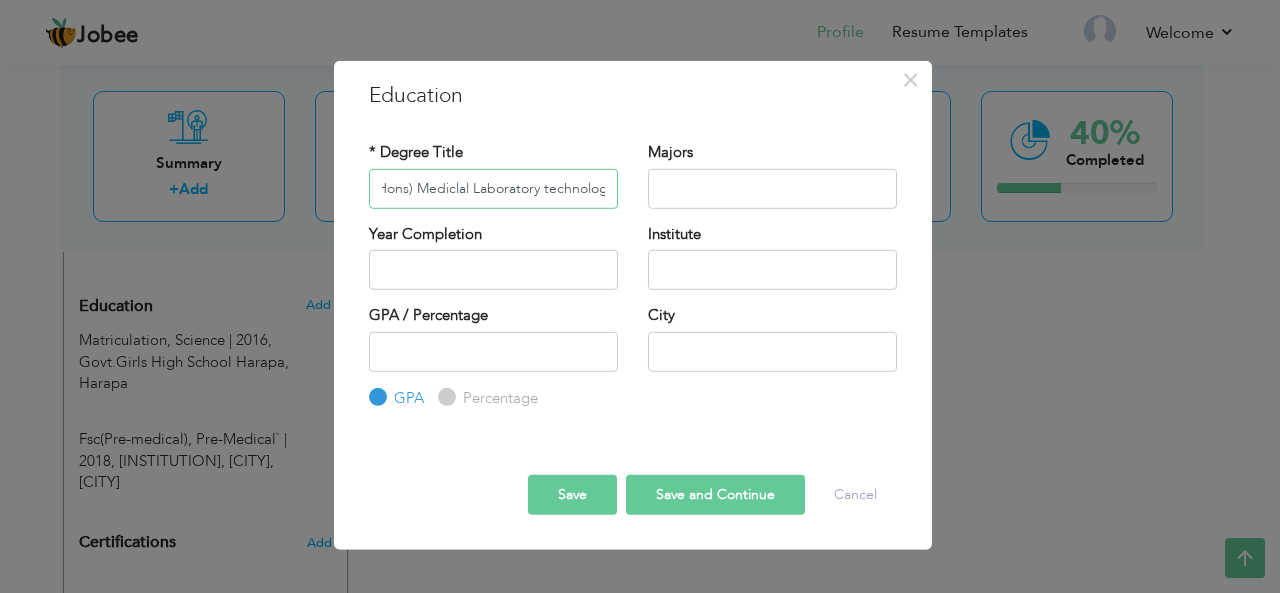 scroll, scrollTop: 0, scrollLeft: 32, axis: horizontal 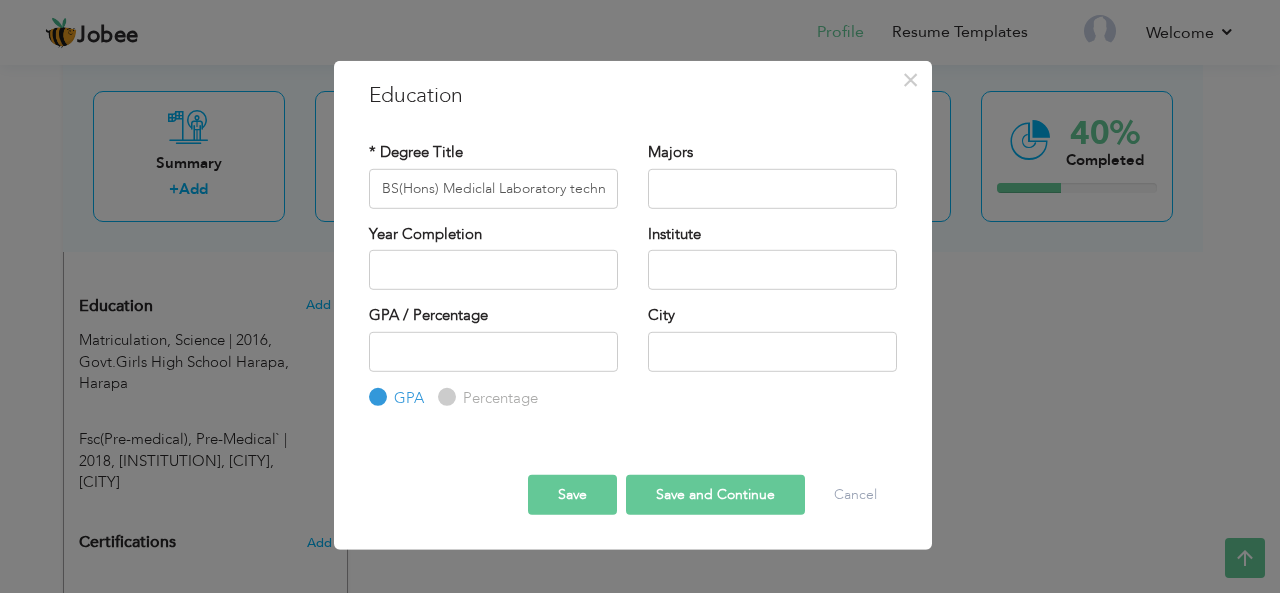 click on "Save" at bounding box center [572, 495] 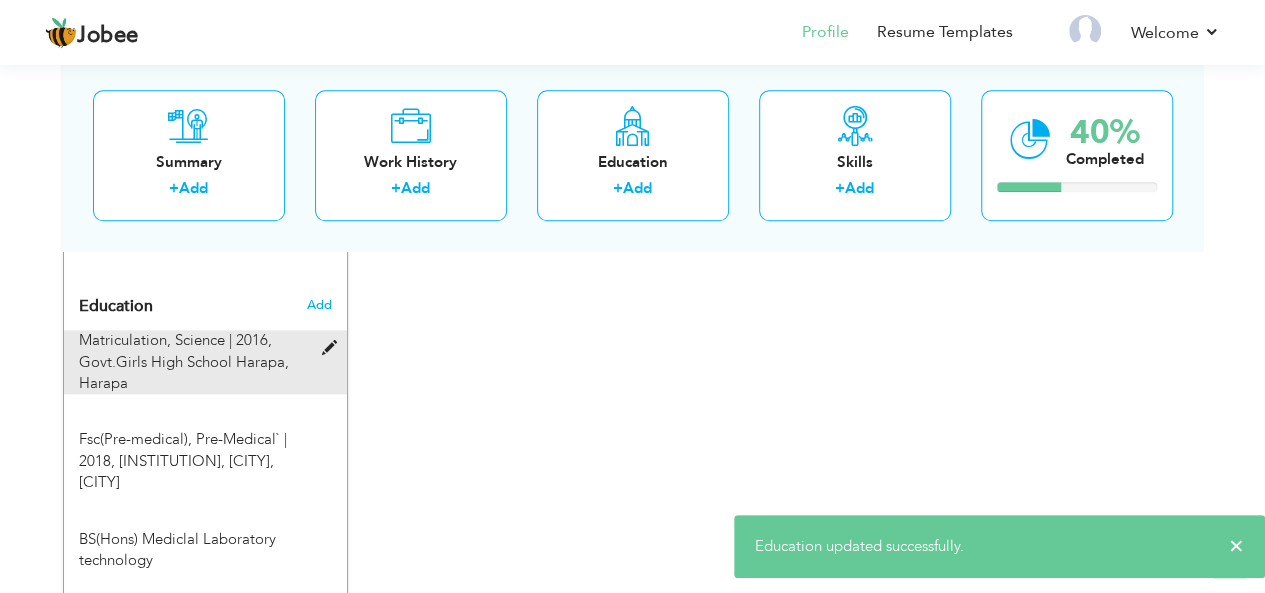 click on "Matriculation,  Science  |  2016,
Govt.Girls High School Harapa, Harapa" at bounding box center [193, 362] 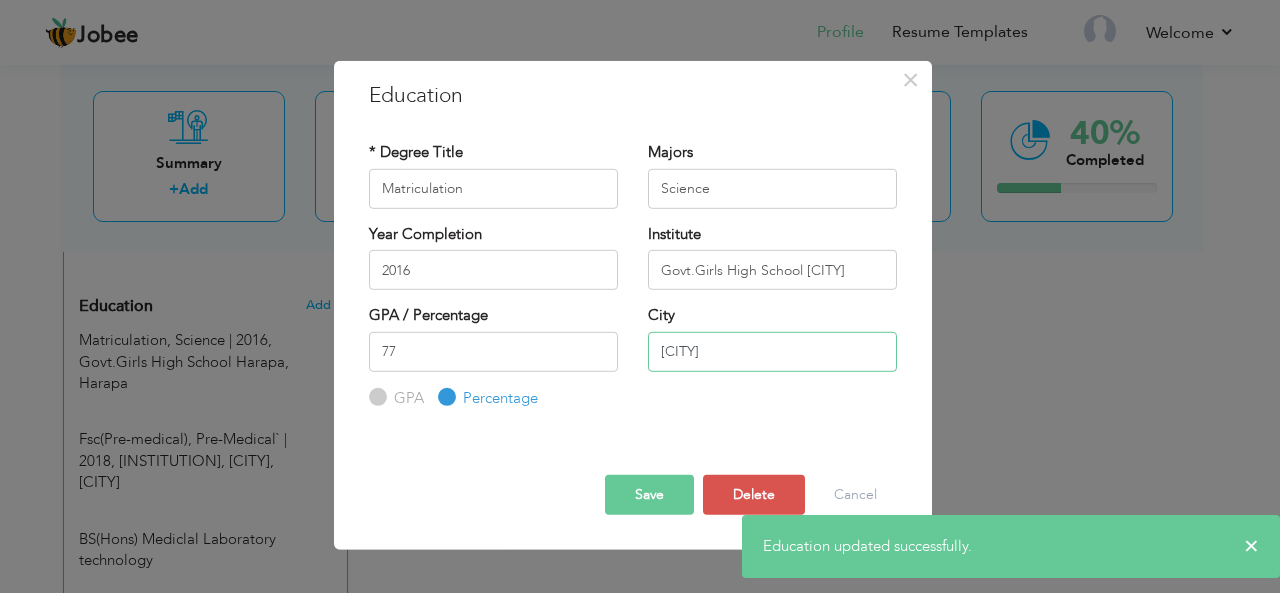 click on "Harapa" at bounding box center (772, 351) 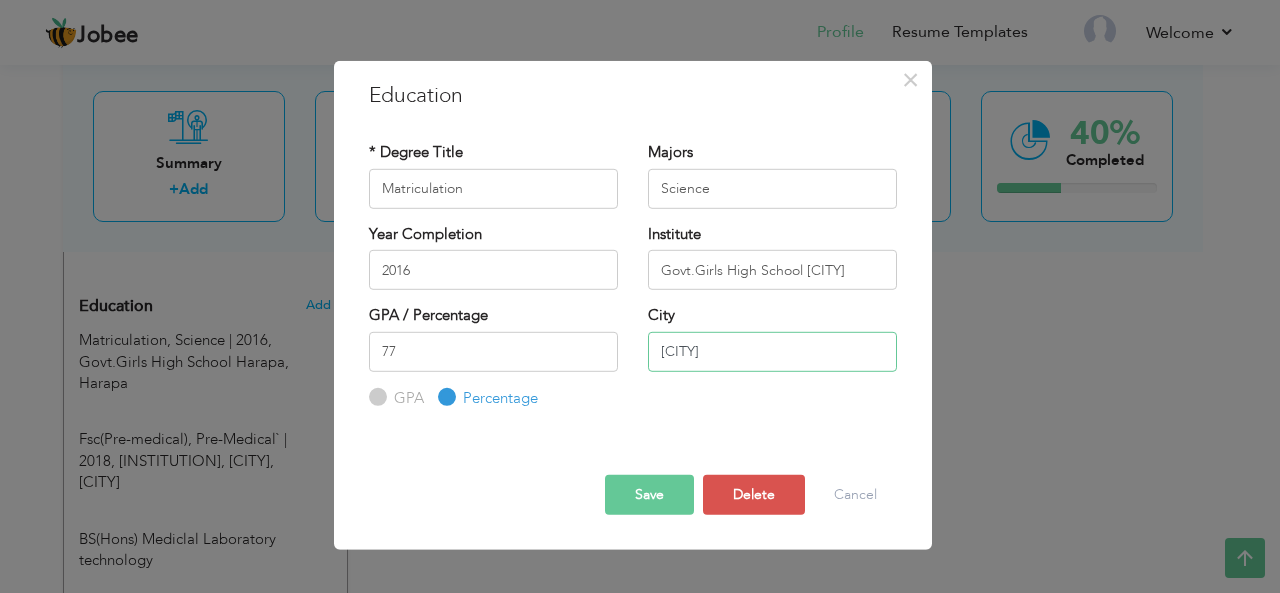 type on "Harappa" 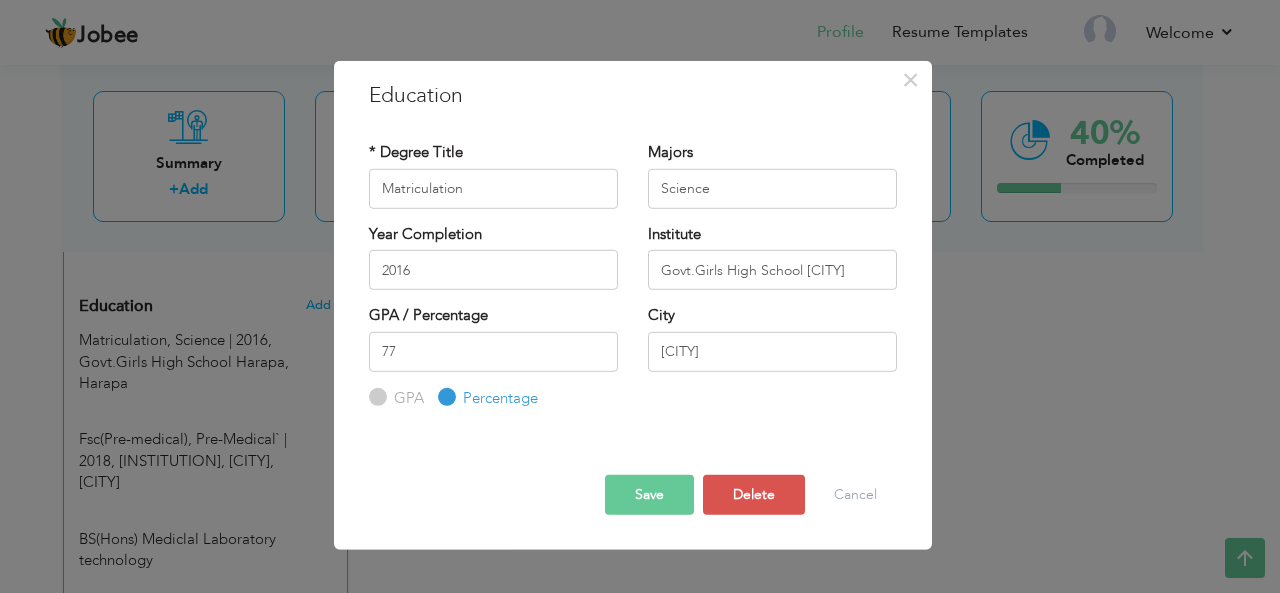 click on "Save" at bounding box center [649, 495] 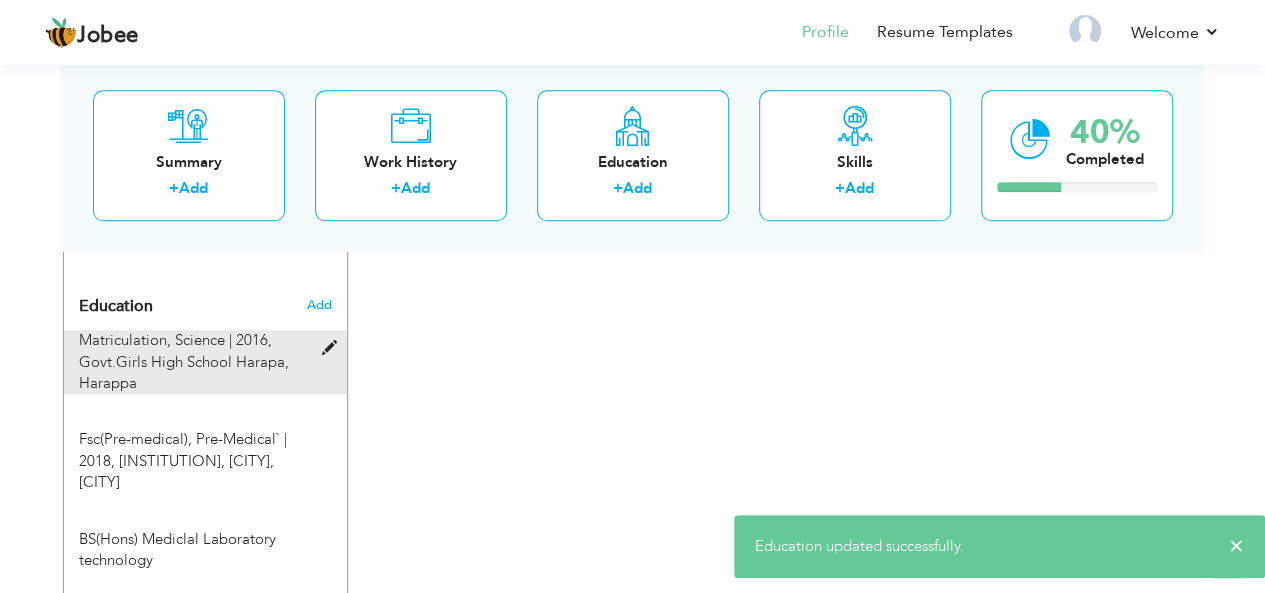 click on "Matriculation,  Science  |  2016,
Govt.Girls High School Harapa, Harappa" at bounding box center (193, 362) 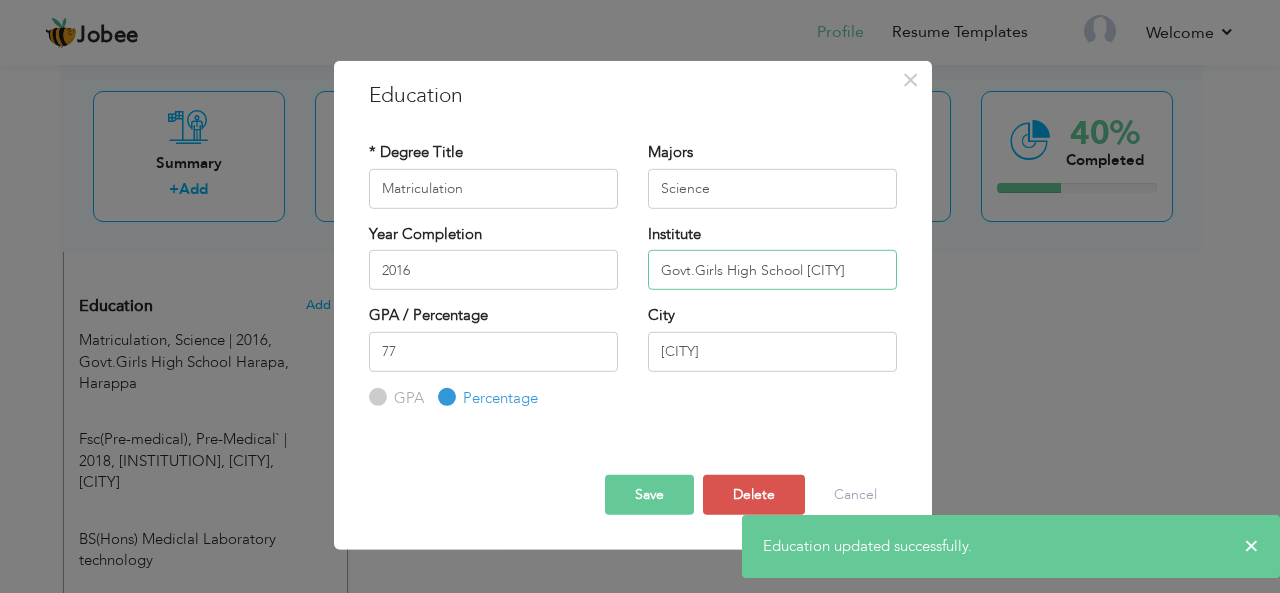 click on "Govt.Girls High School Harapa" at bounding box center [772, 270] 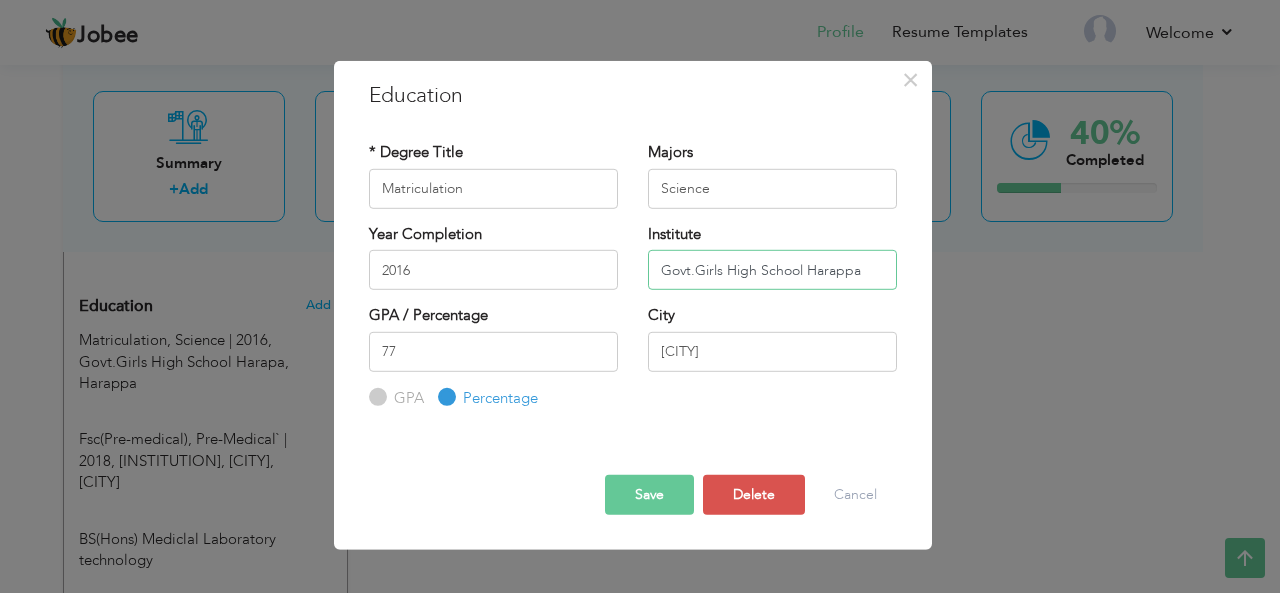 type on "Govt.Girls High School Harappa" 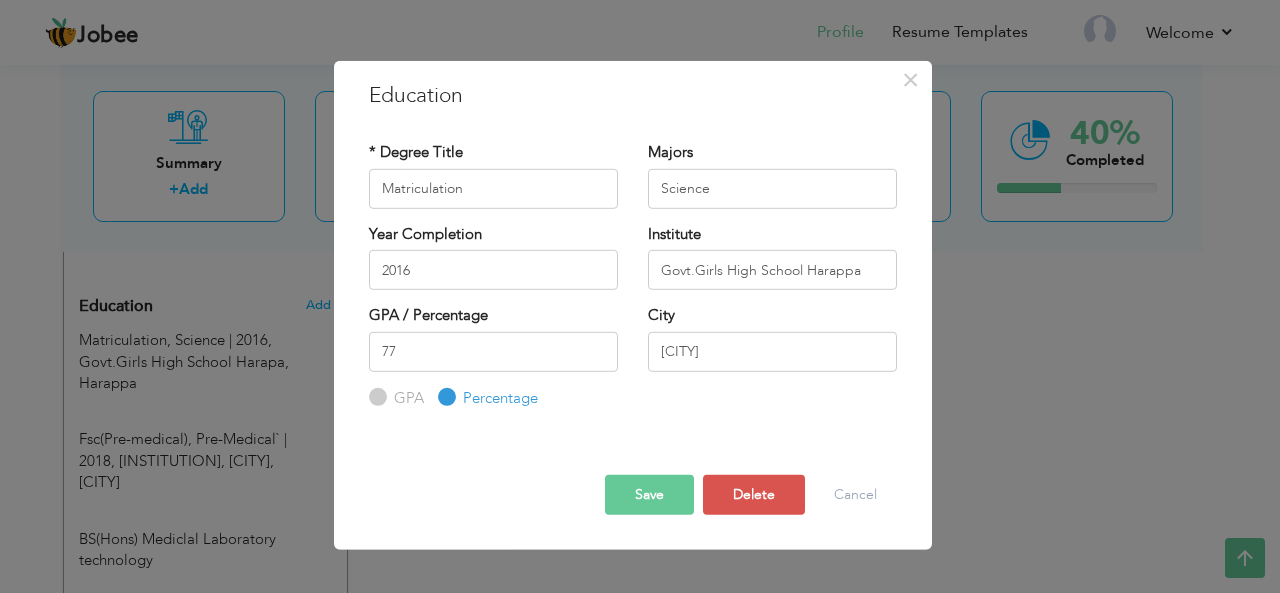 click on "Save" at bounding box center (649, 495) 